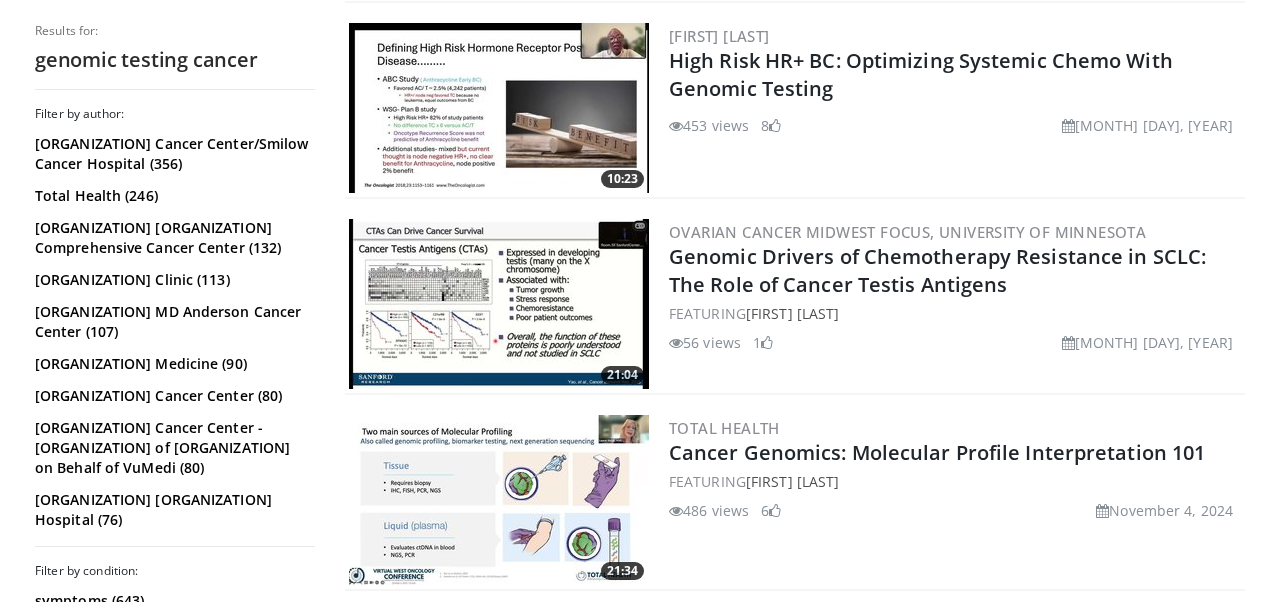 scroll, scrollTop: 2488, scrollLeft: 0, axis: vertical 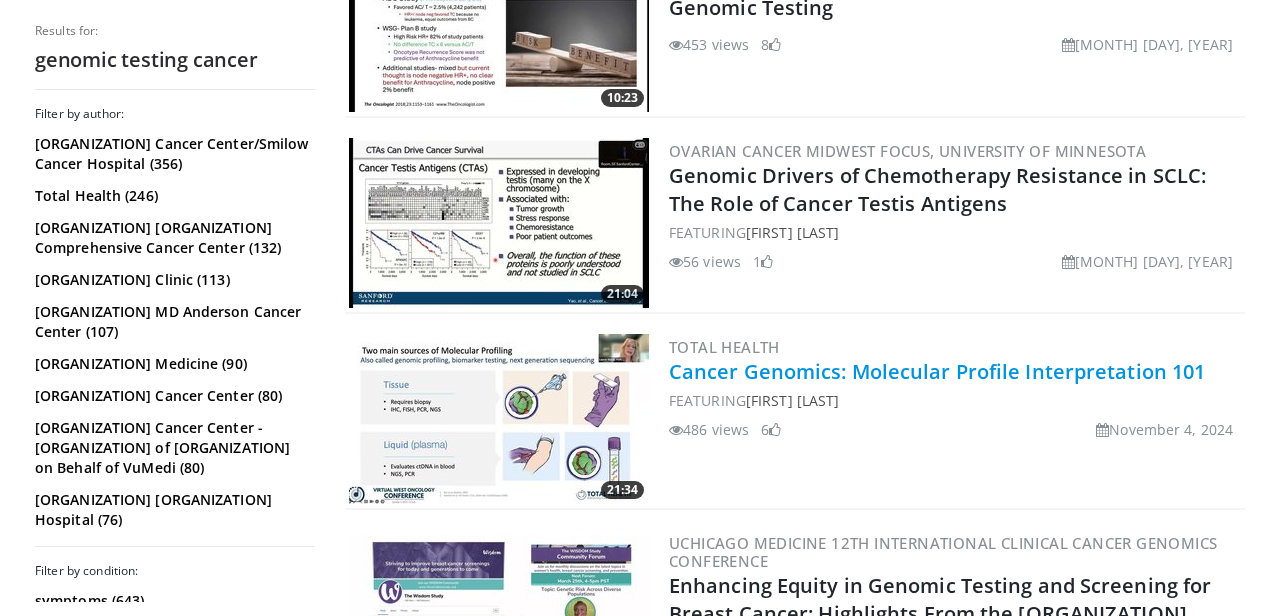 click on "Cancer Genomics: Molecular Profile Interpretation 101" at bounding box center [937, 371] 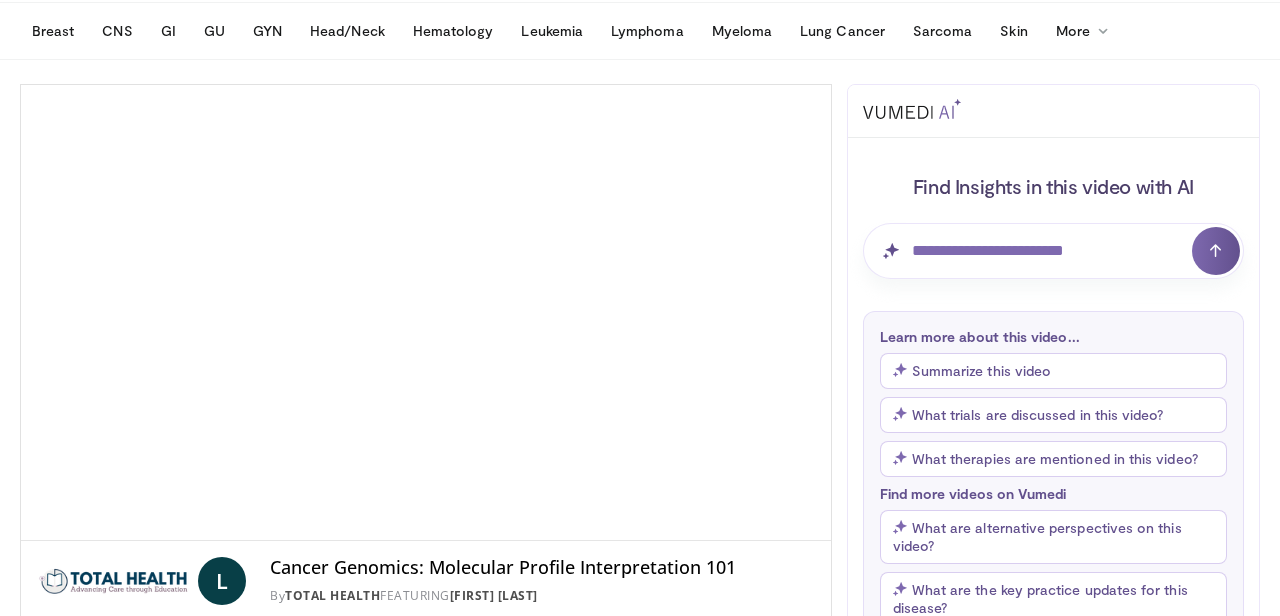 scroll, scrollTop: 118, scrollLeft: 0, axis: vertical 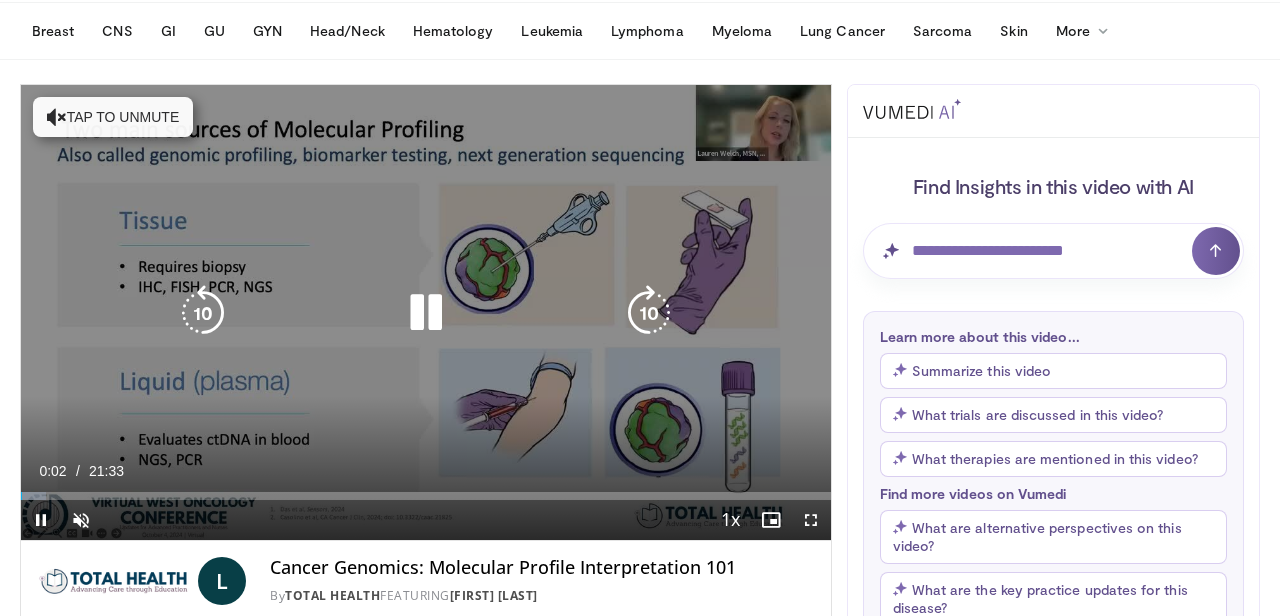click at bounding box center [426, 313] 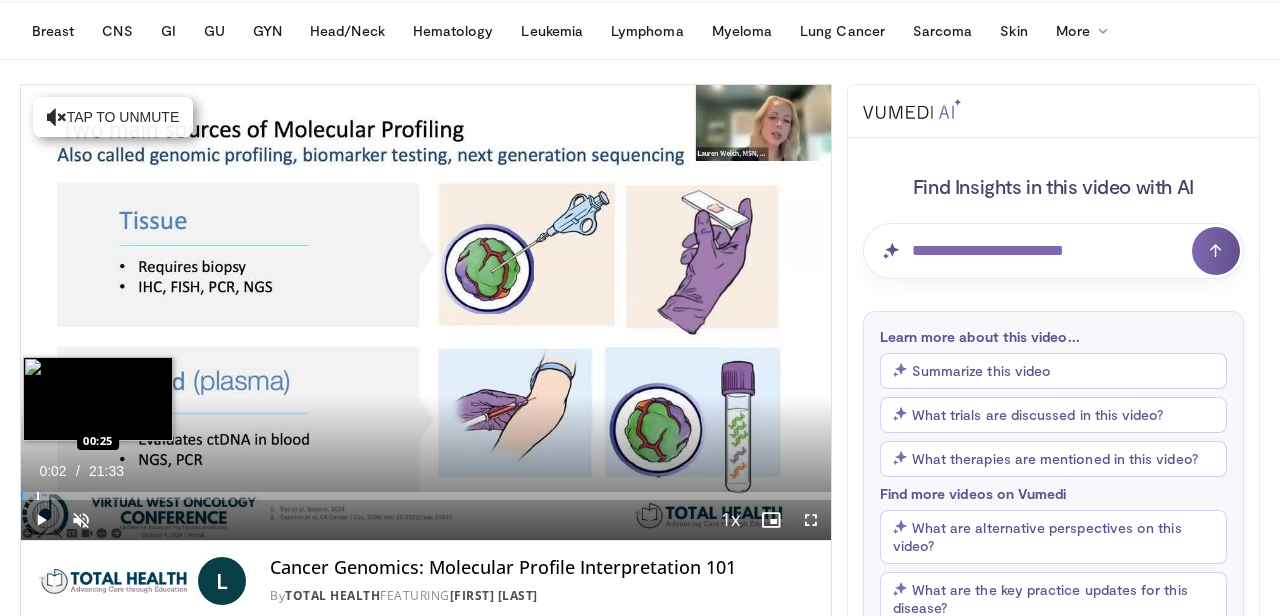 click at bounding box center (33, 496) 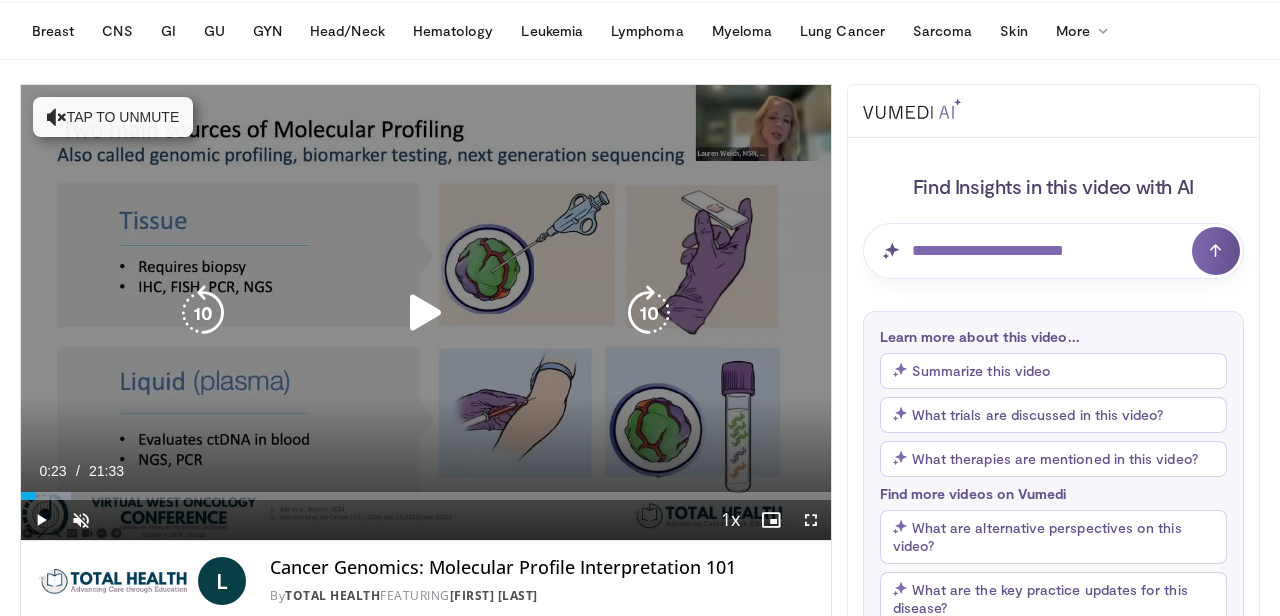 click at bounding box center [426, 313] 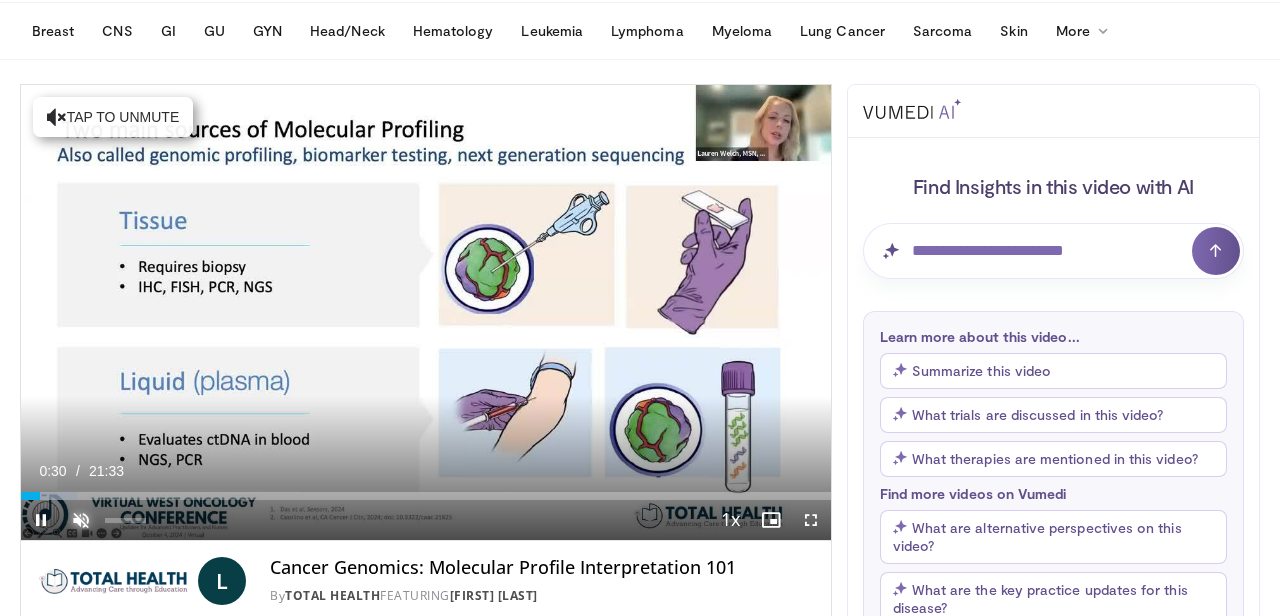 click at bounding box center (81, 520) 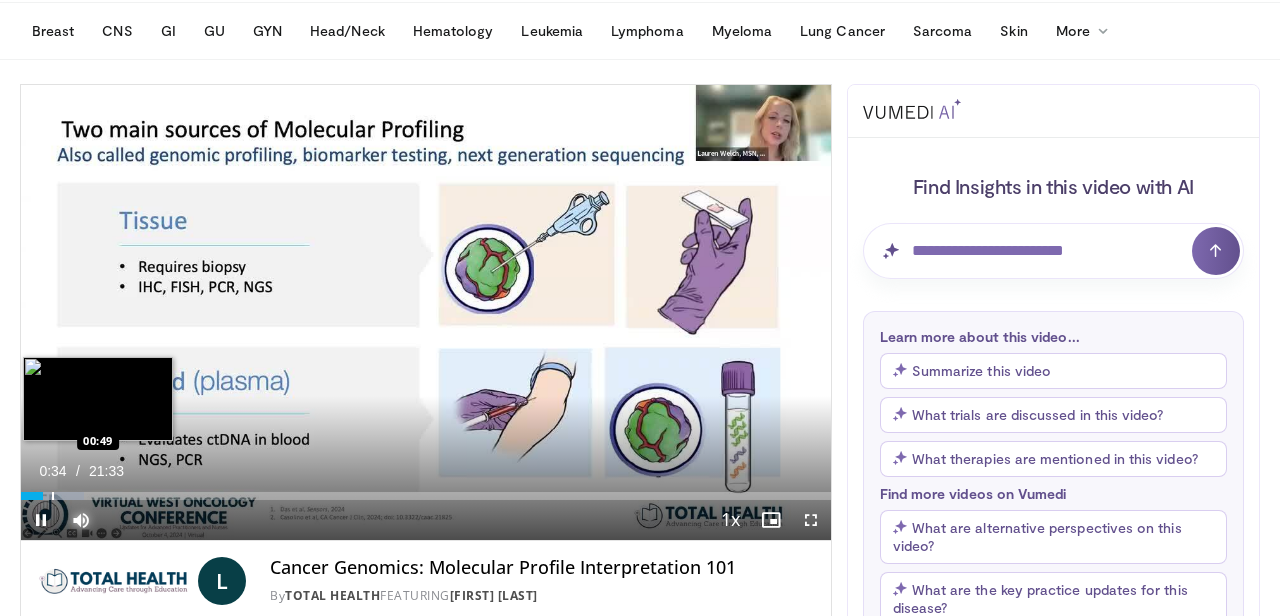 click at bounding box center (53, 496) 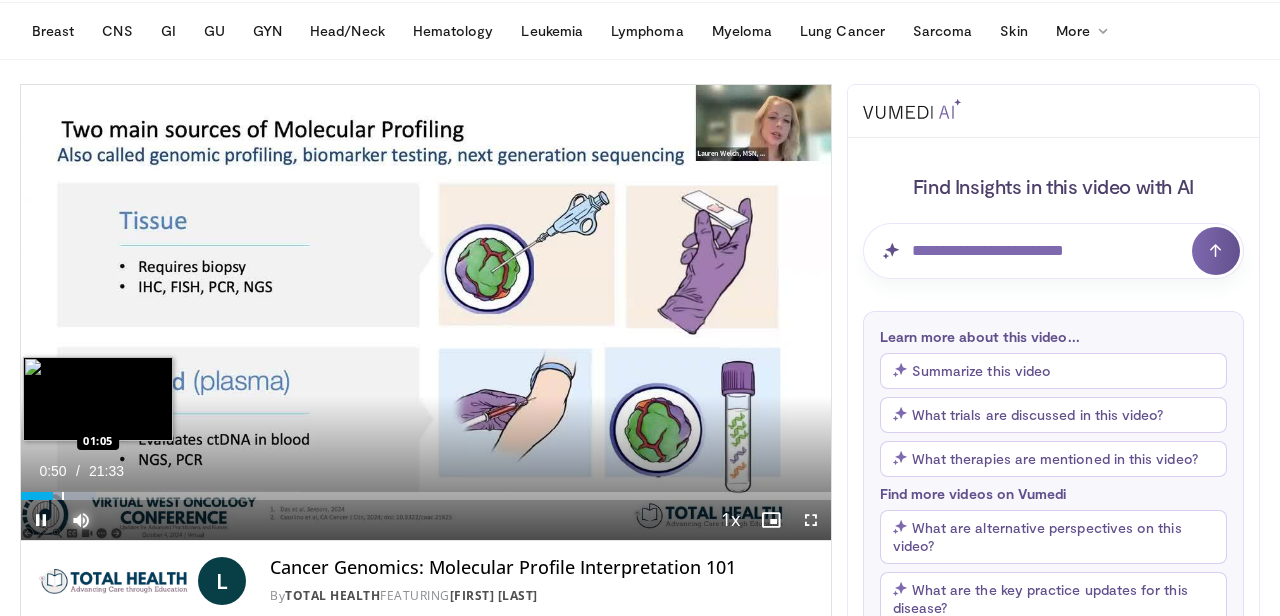click at bounding box center [63, 496] 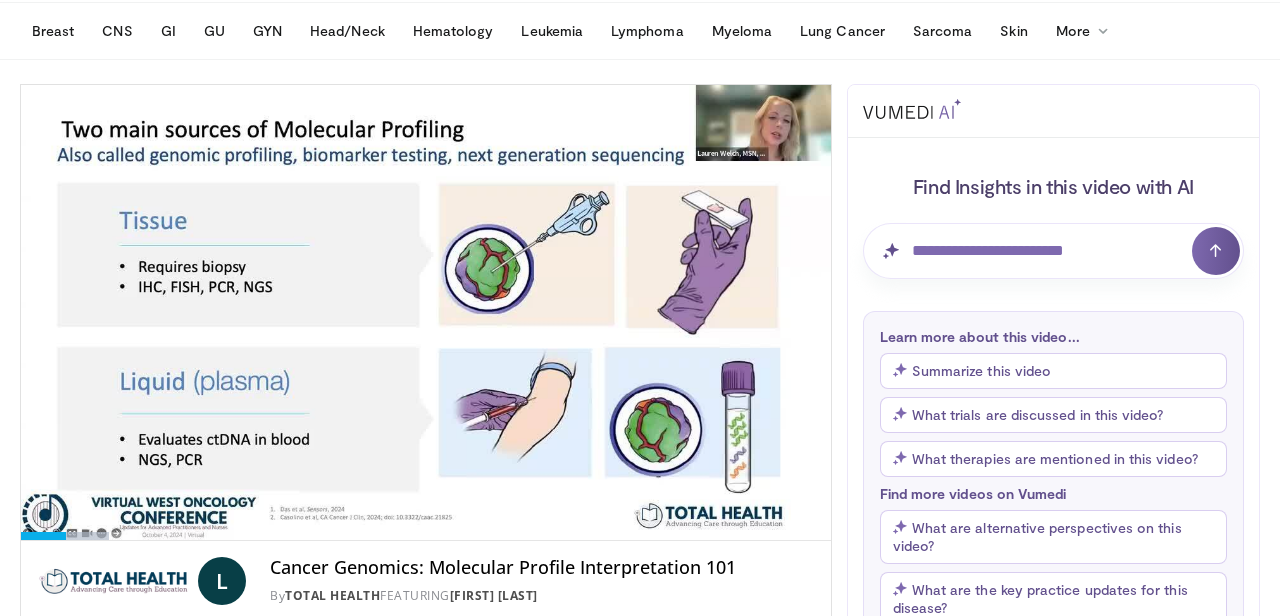 click on "**********" at bounding box center (426, 313) 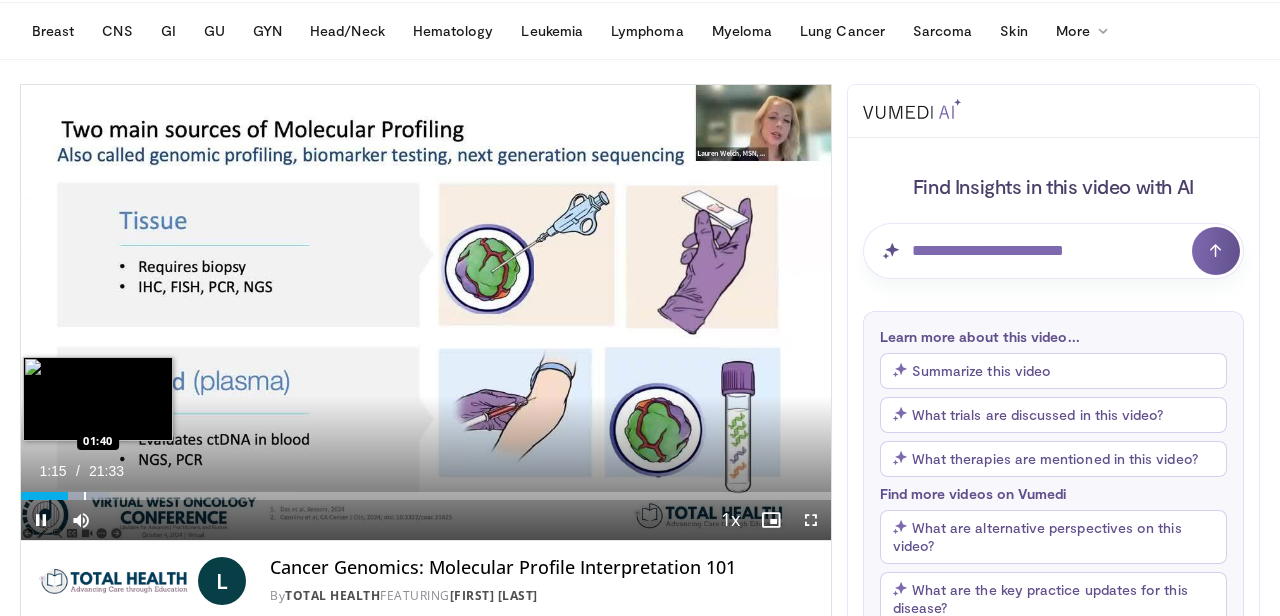 click at bounding box center [85, 496] 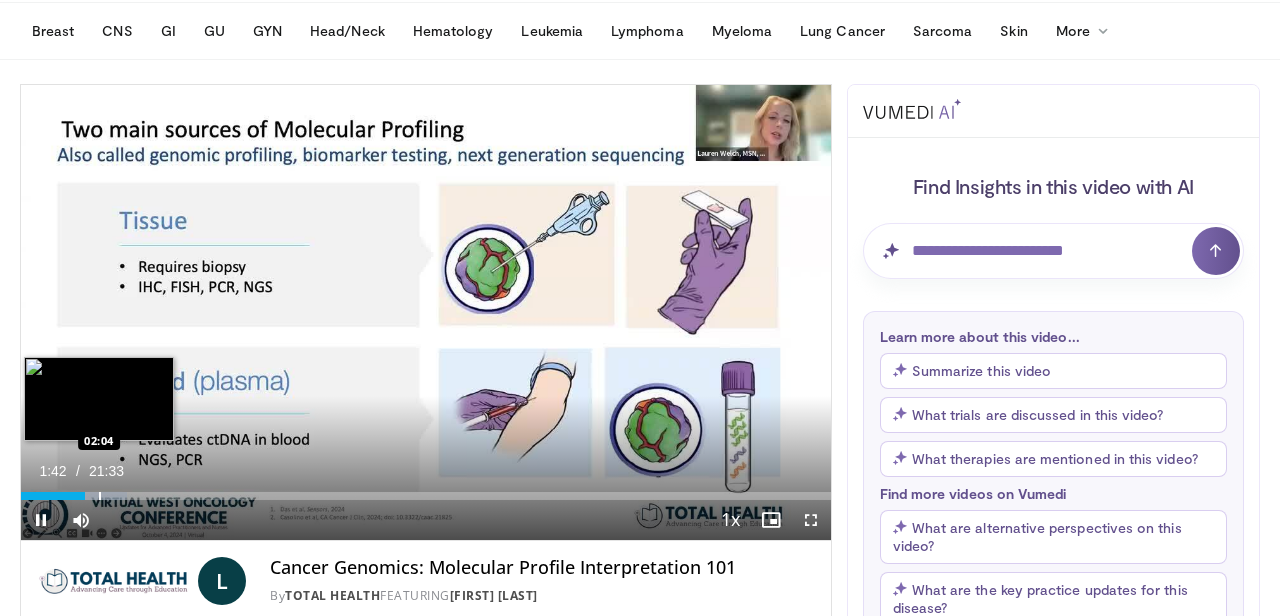 click at bounding box center (100, 496) 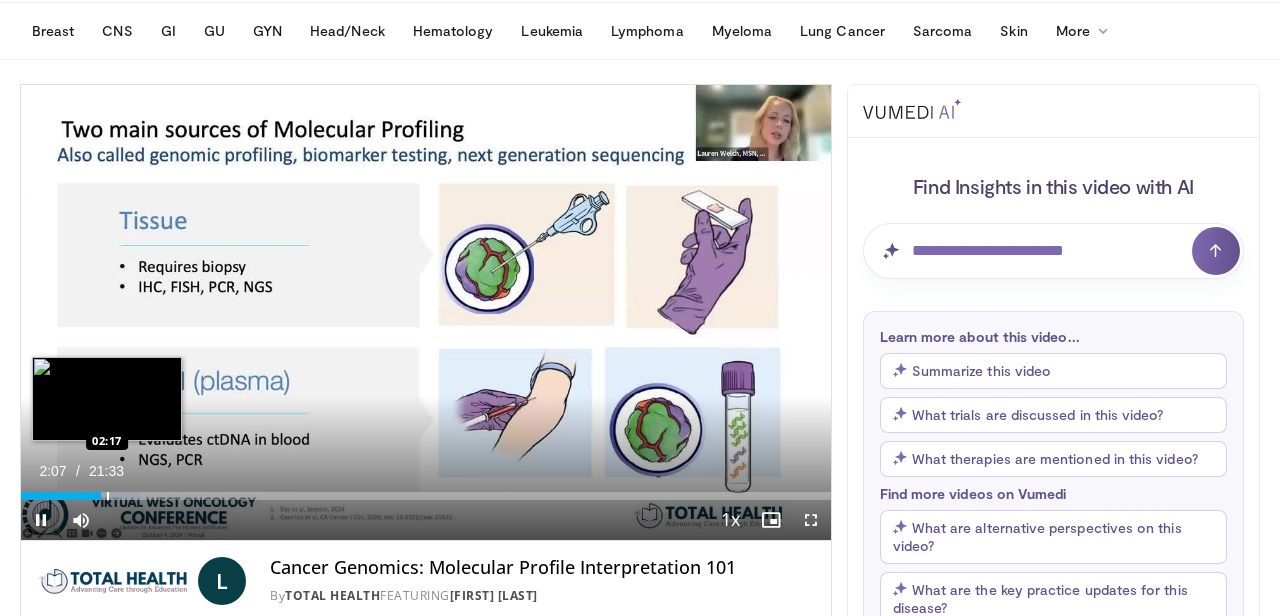click on "**********" at bounding box center (426, 313) 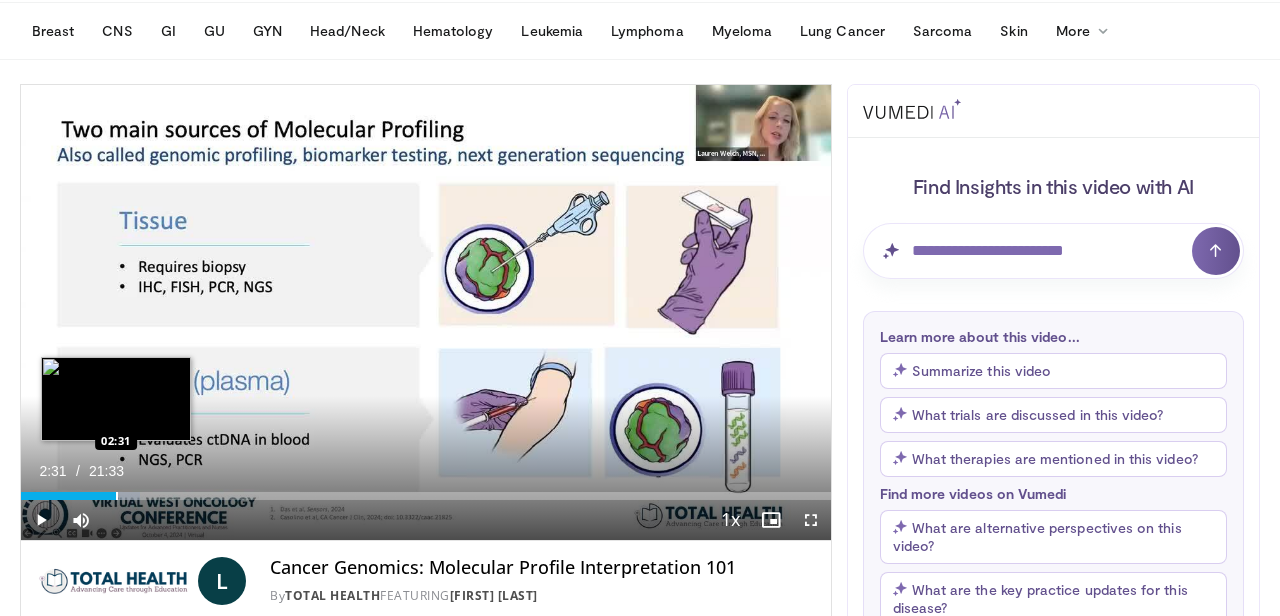 click at bounding box center [117, 496] 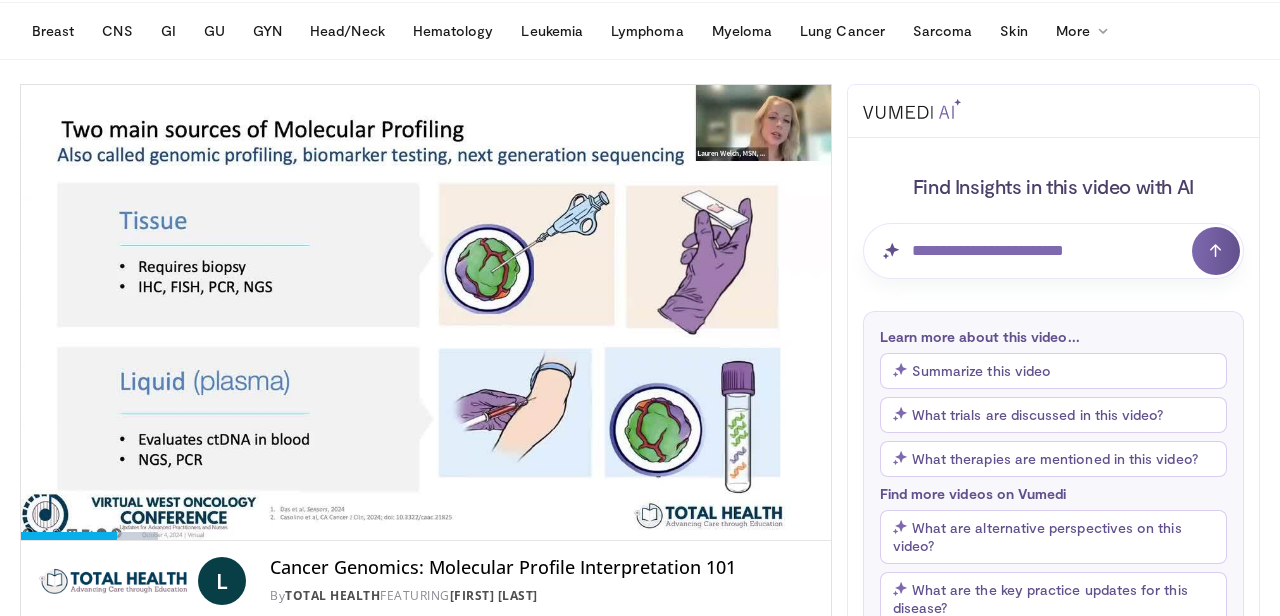 click on "**********" at bounding box center [426, 313] 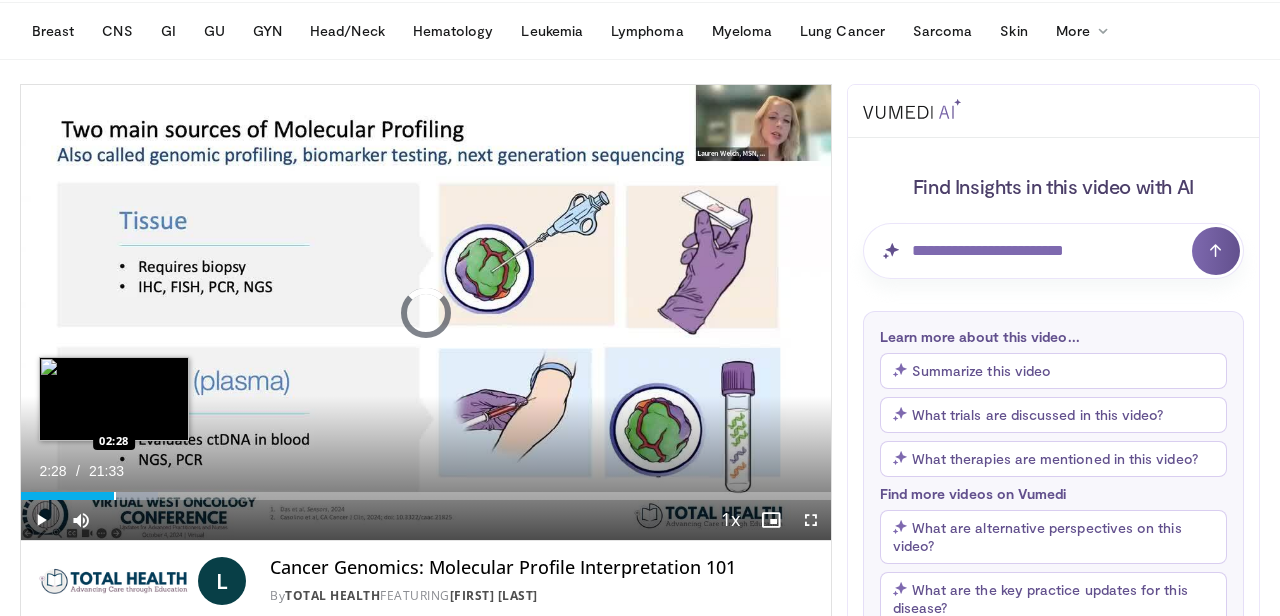 click on "02:38" at bounding box center [67, 496] 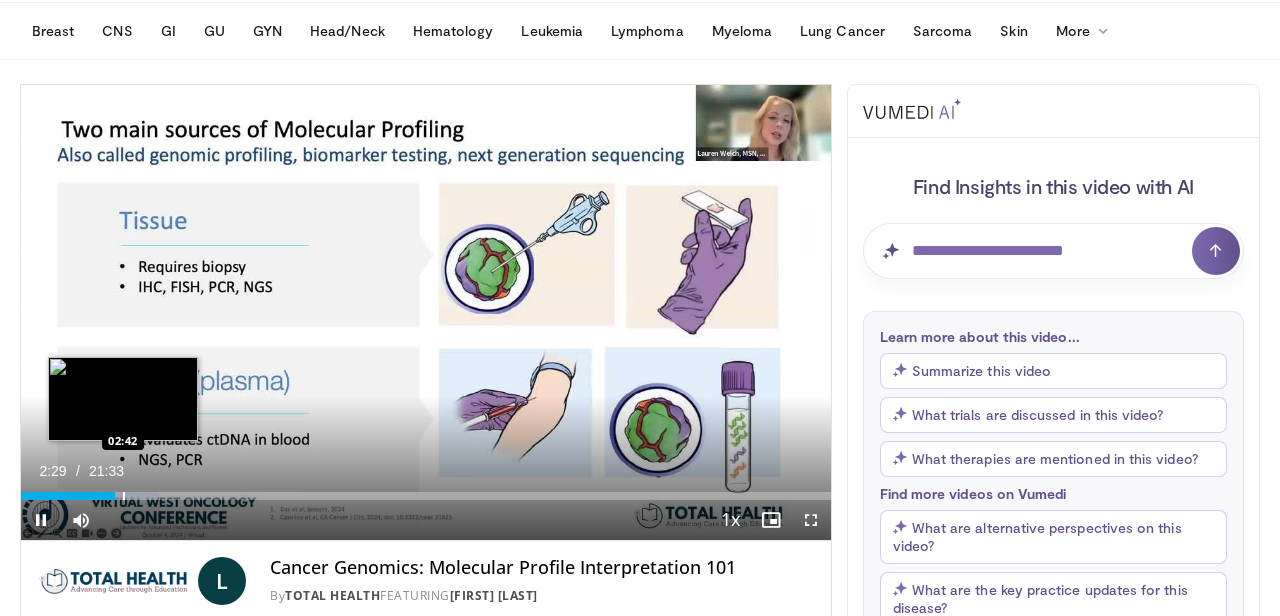 click at bounding box center (124, 496) 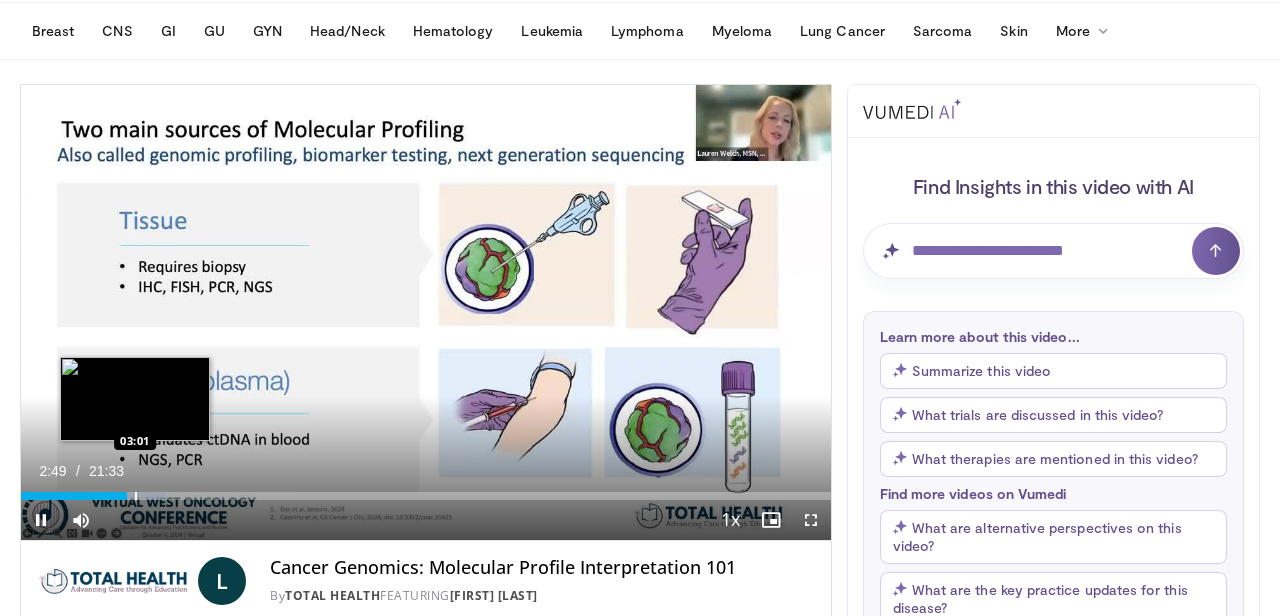 click at bounding box center (136, 496) 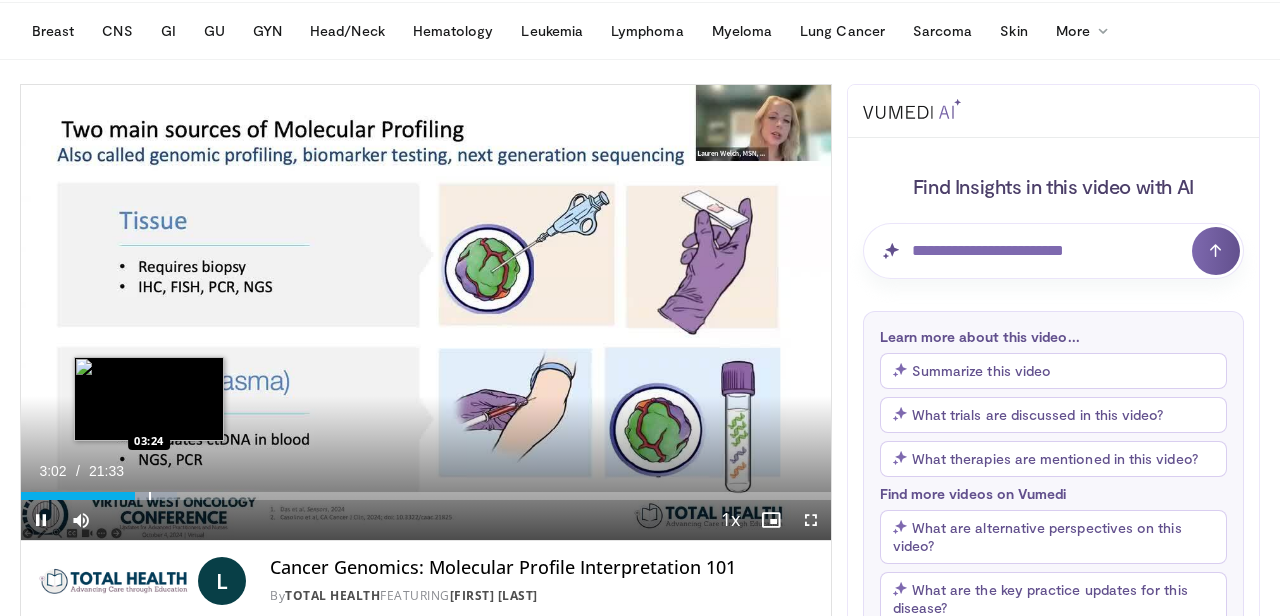 click at bounding box center [150, 496] 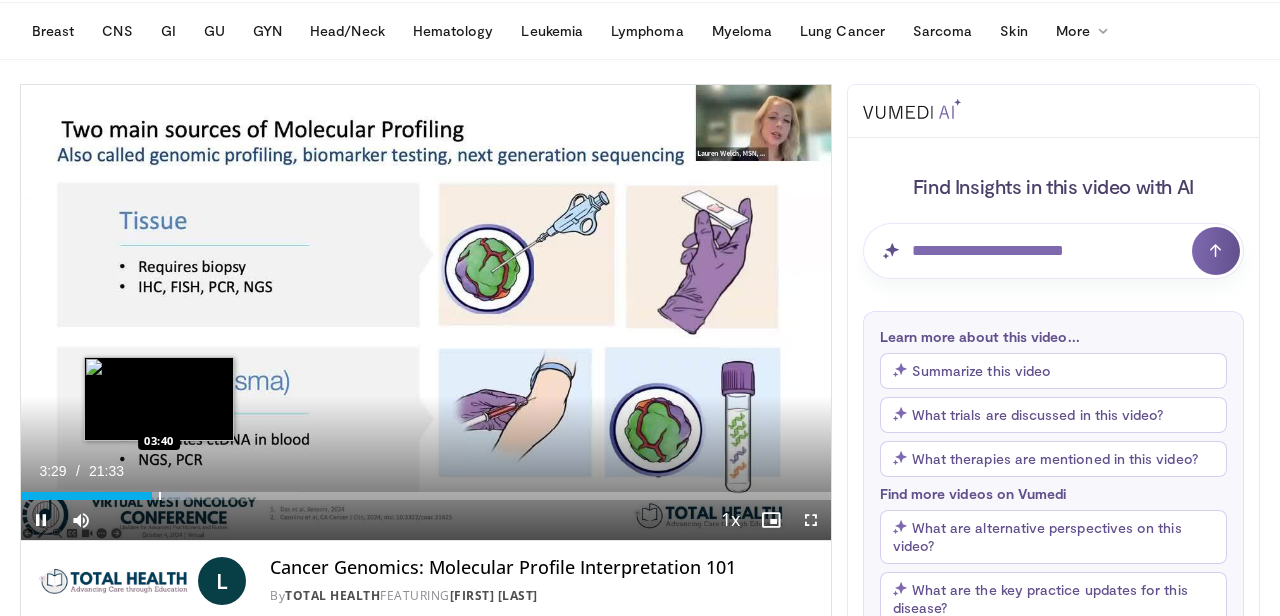 click at bounding box center [160, 496] 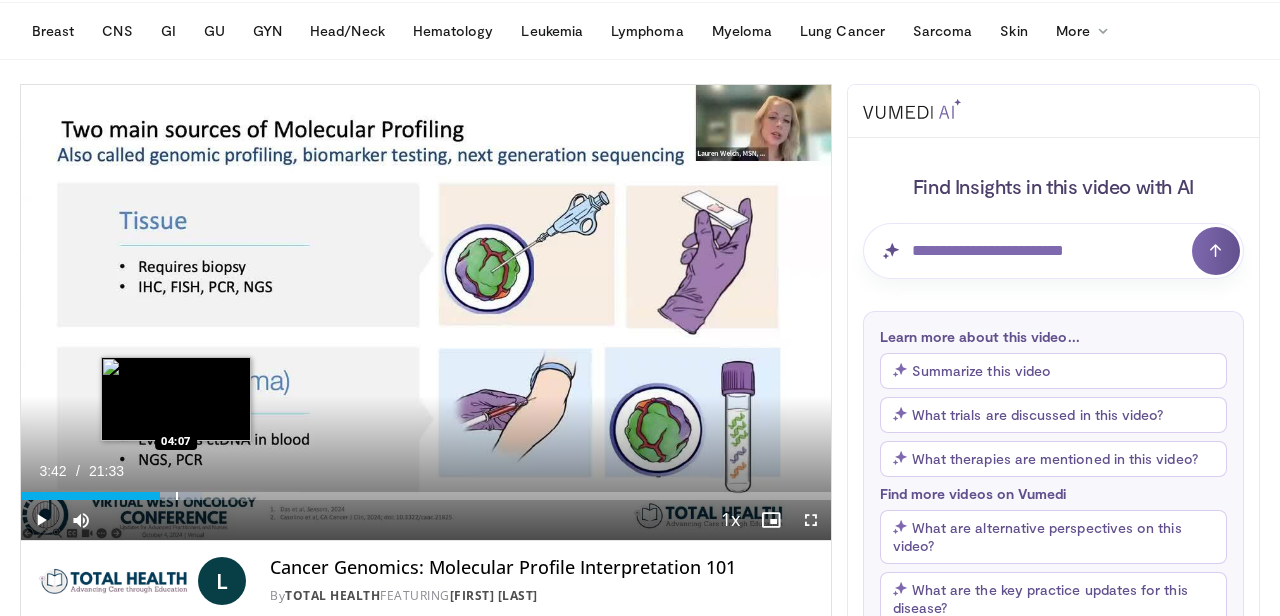 click at bounding box center [177, 496] 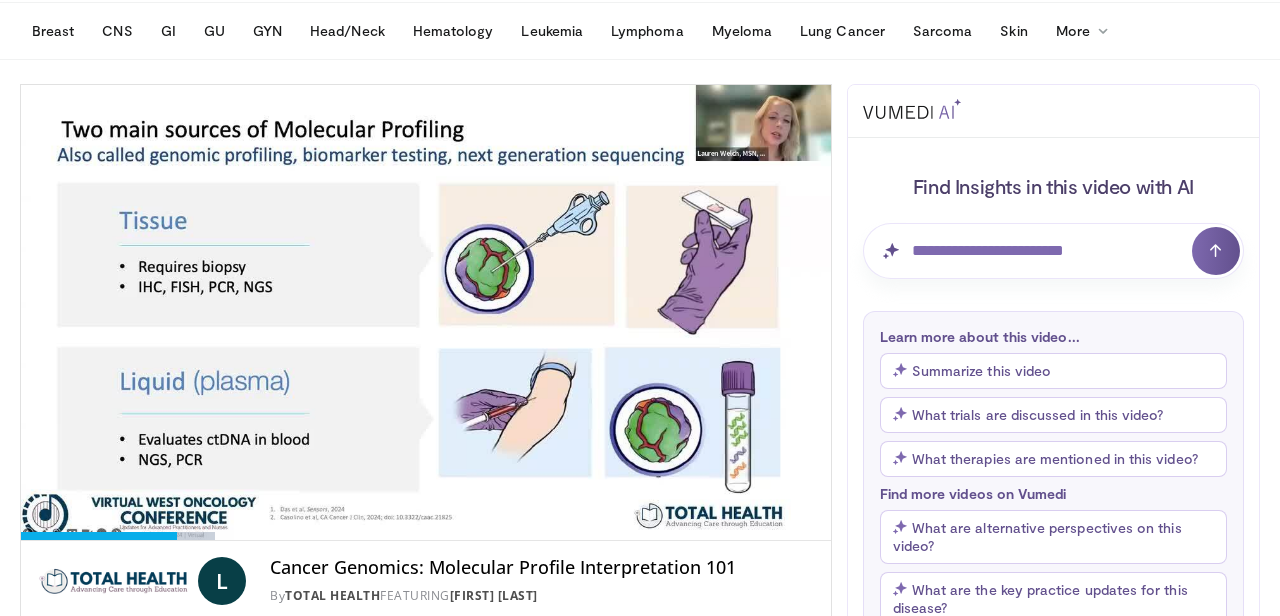 click on "**********" at bounding box center [426, 313] 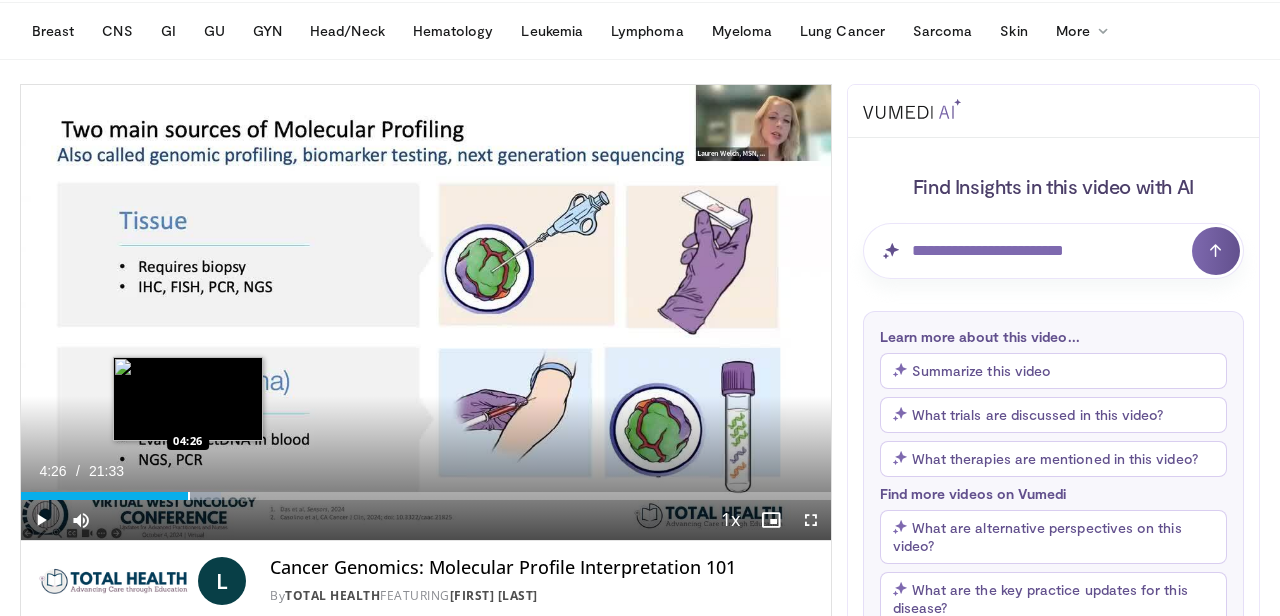 click on "Loaded :  24.70% 04:26 04:26" at bounding box center (426, 496) 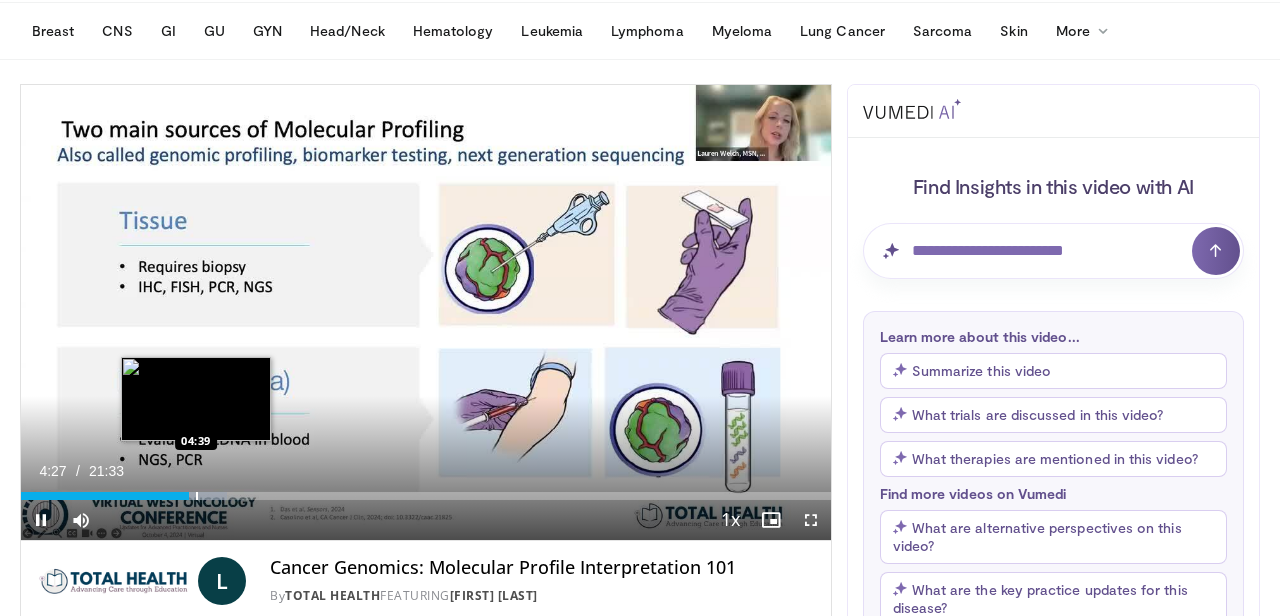 click at bounding box center (197, 496) 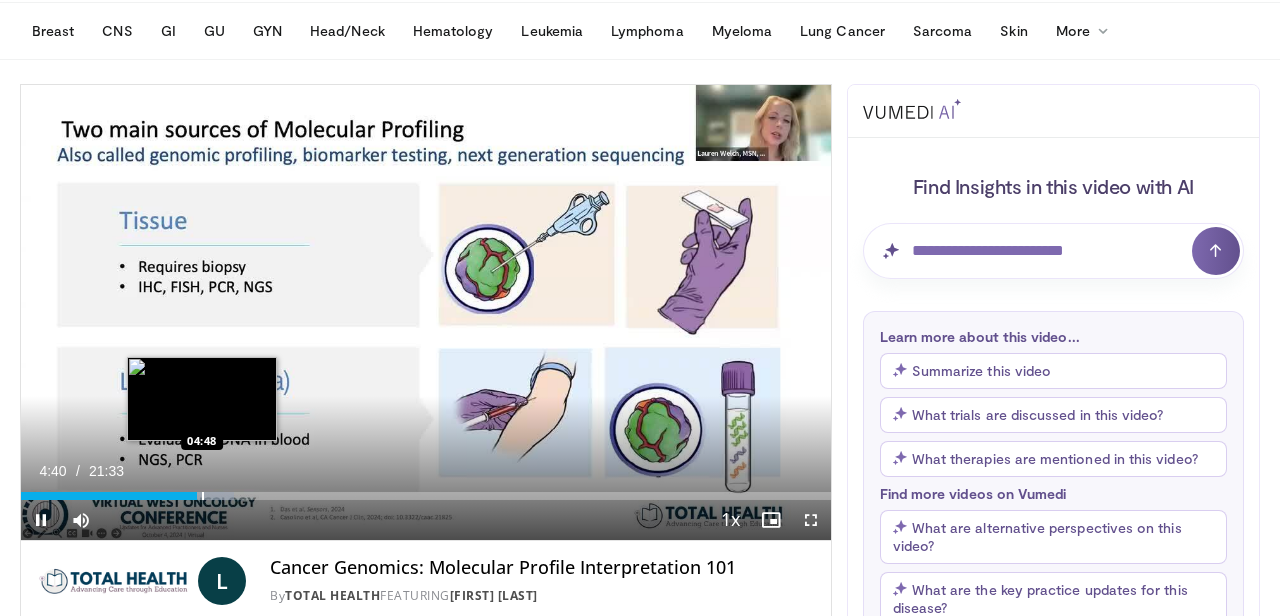 click on "Loaded :  26.29% 04:40 04:48" at bounding box center (426, 496) 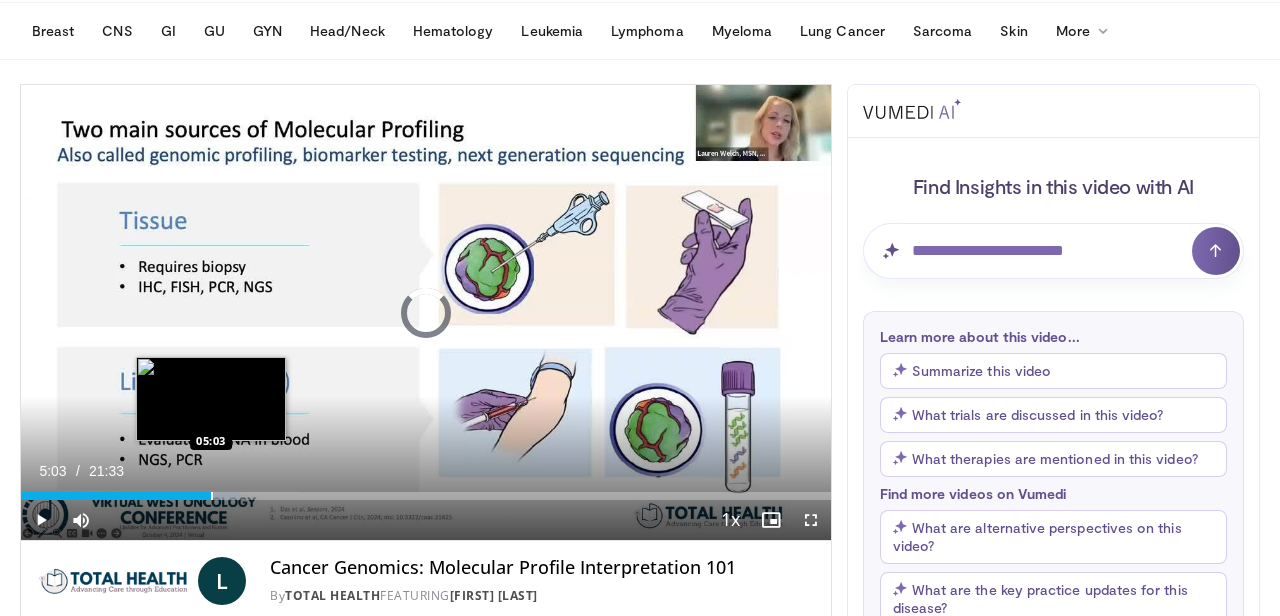 click on "Loaded :  27.07% 05:03 05:03" at bounding box center (426, 496) 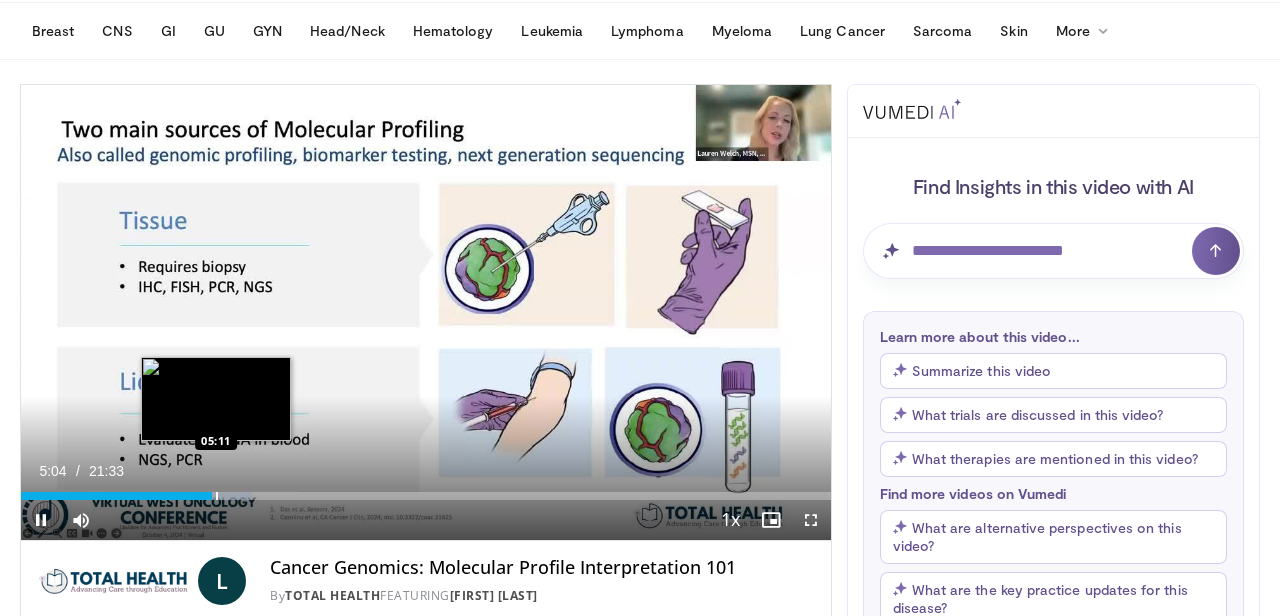 click on "**********" at bounding box center (426, 313) 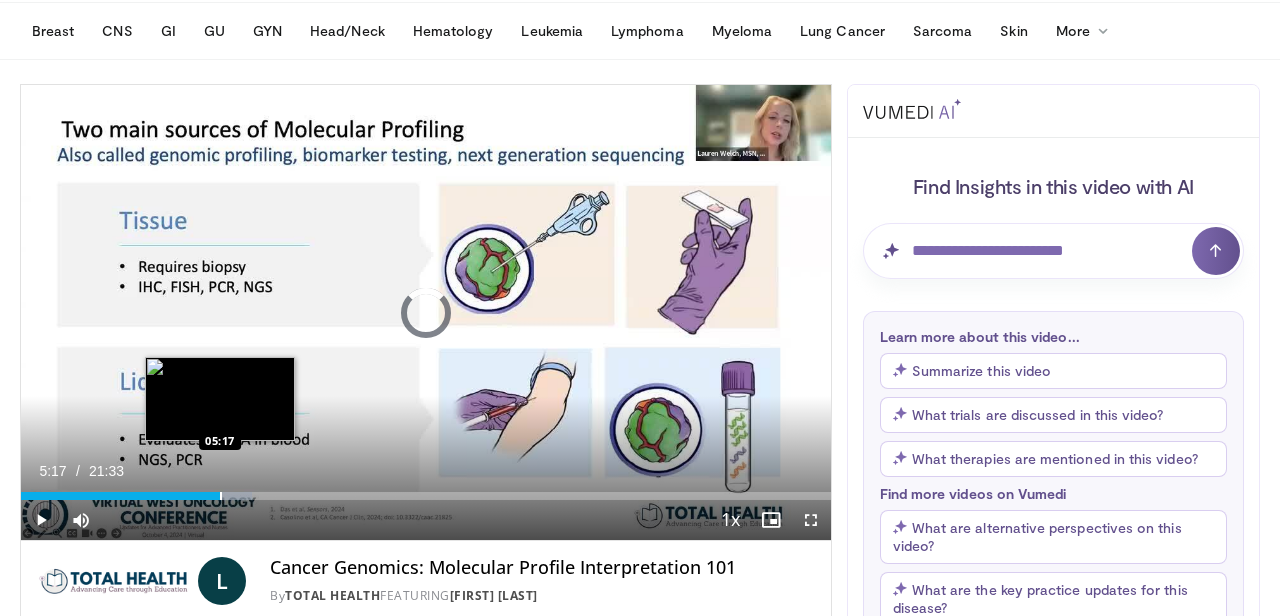 click on "Loaded :  28.57% 05:06 05:17" at bounding box center (426, 496) 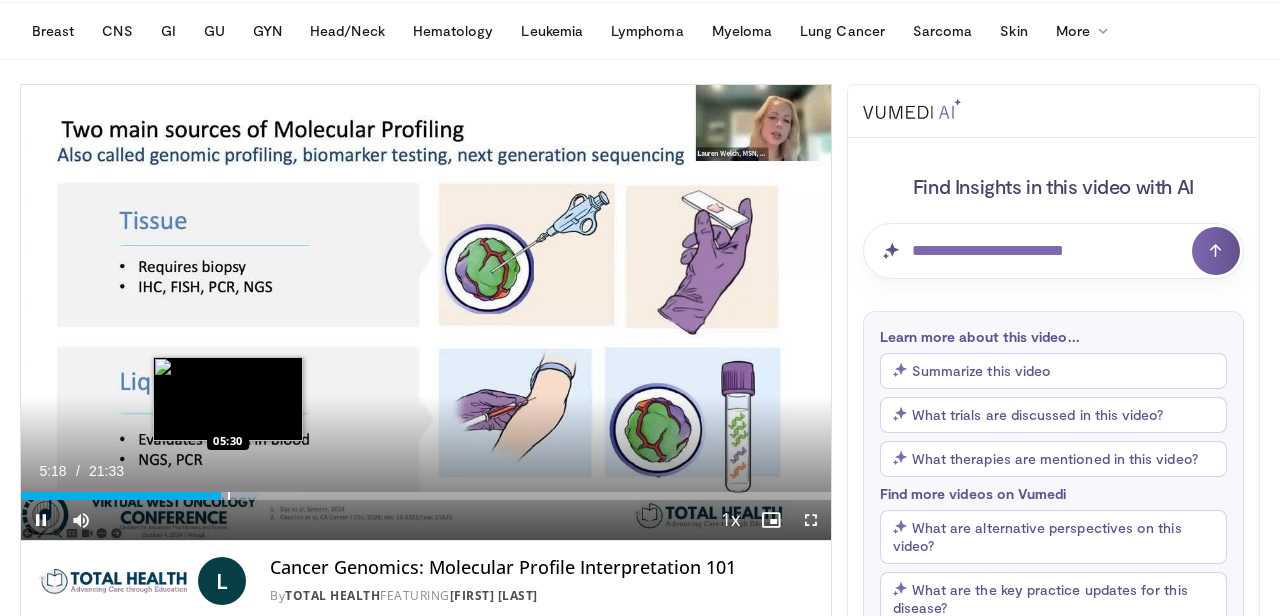 click at bounding box center (229, 496) 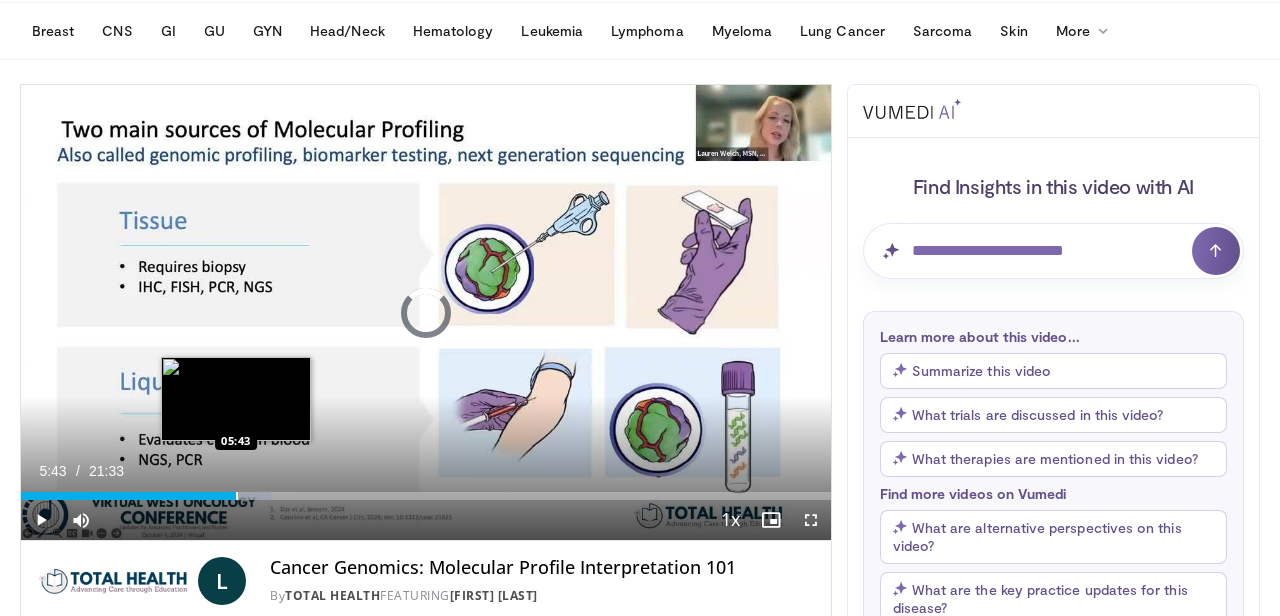 click at bounding box center [237, 496] 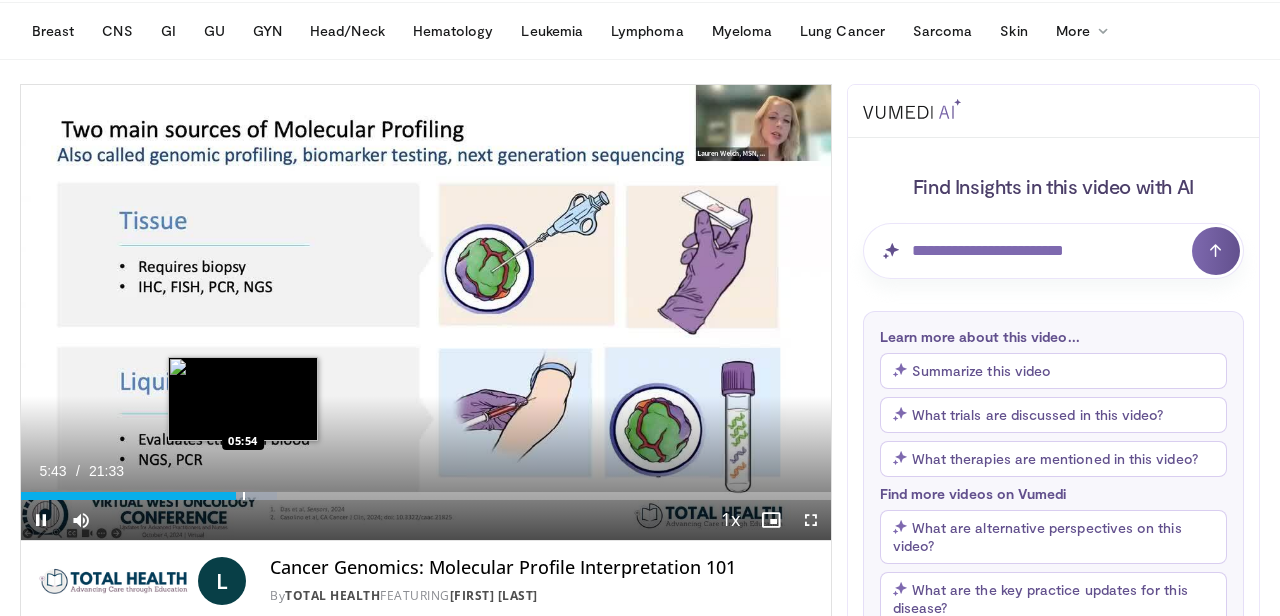 click at bounding box center [244, 496] 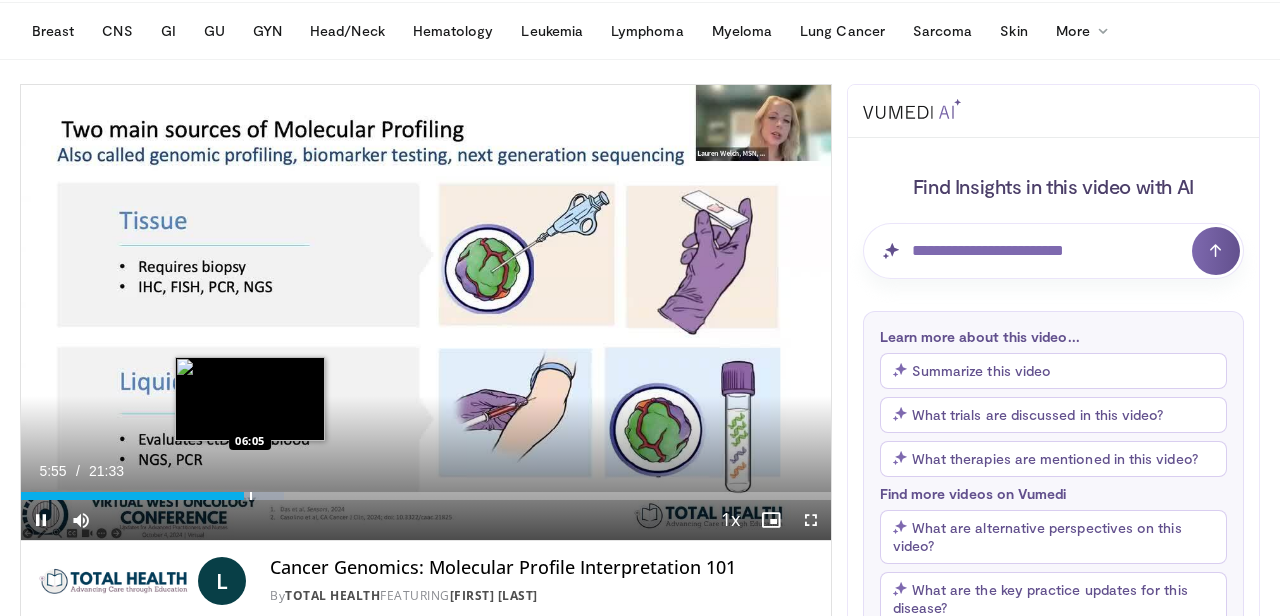click at bounding box center (251, 496) 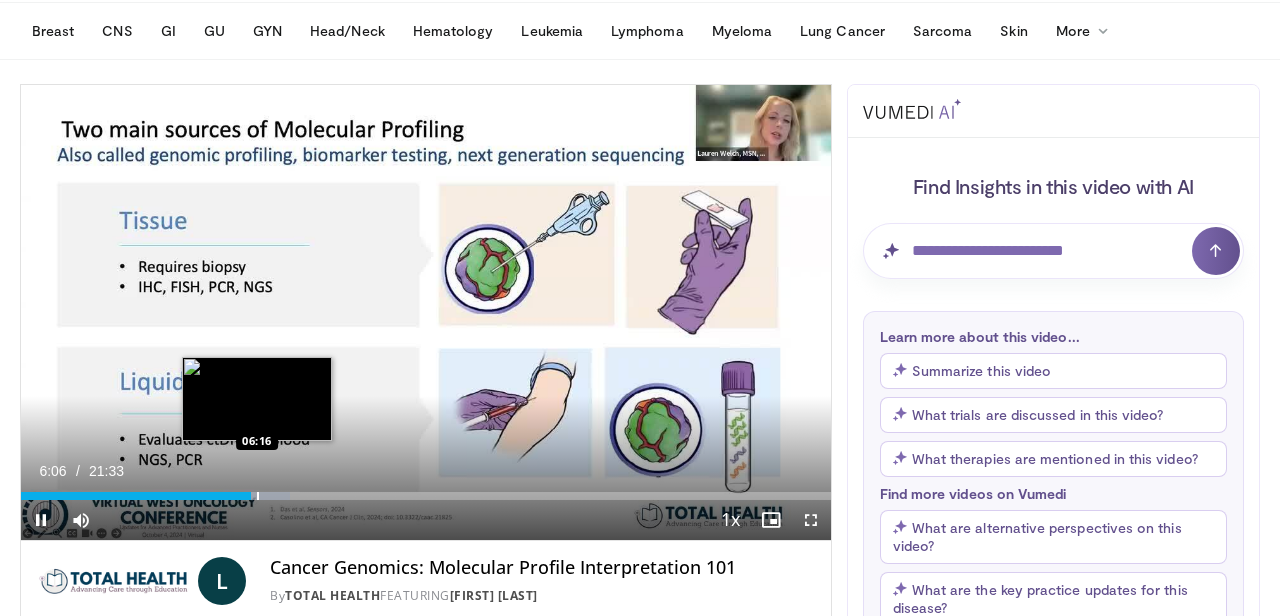 click at bounding box center (258, 496) 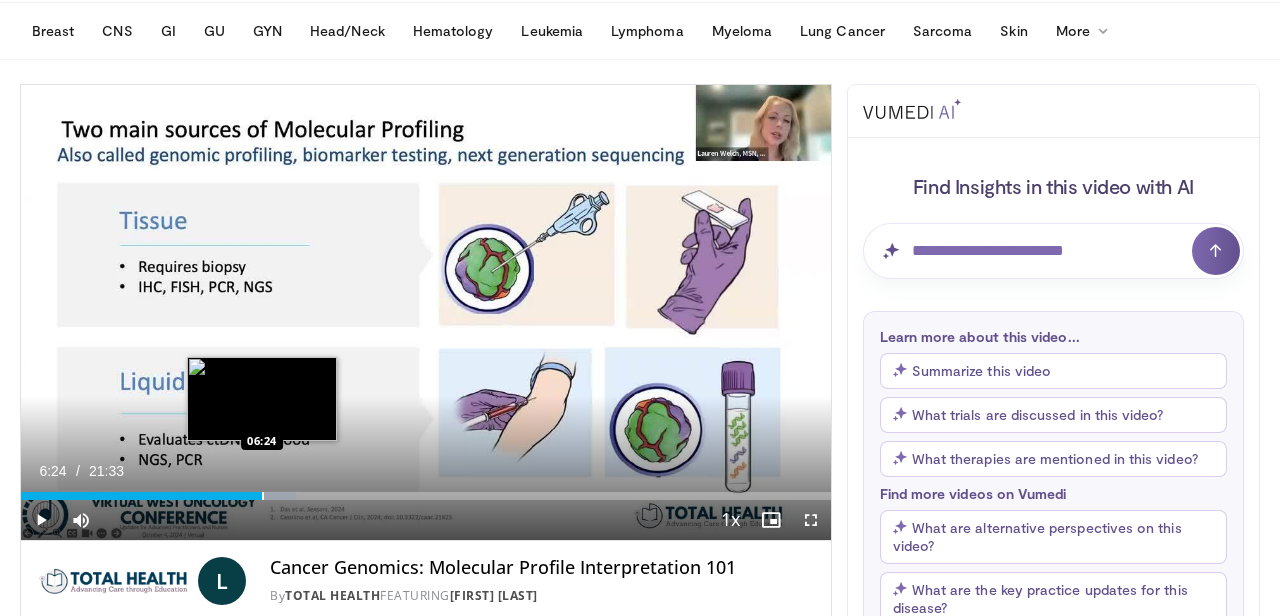 click at bounding box center [263, 496] 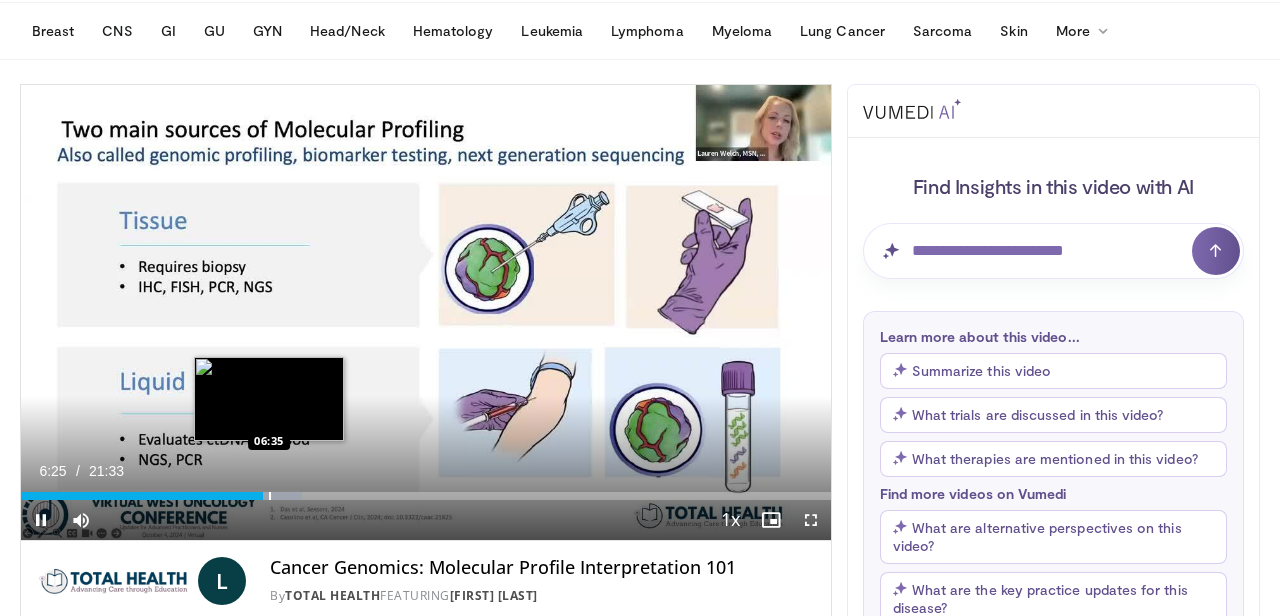 click at bounding box center (270, 496) 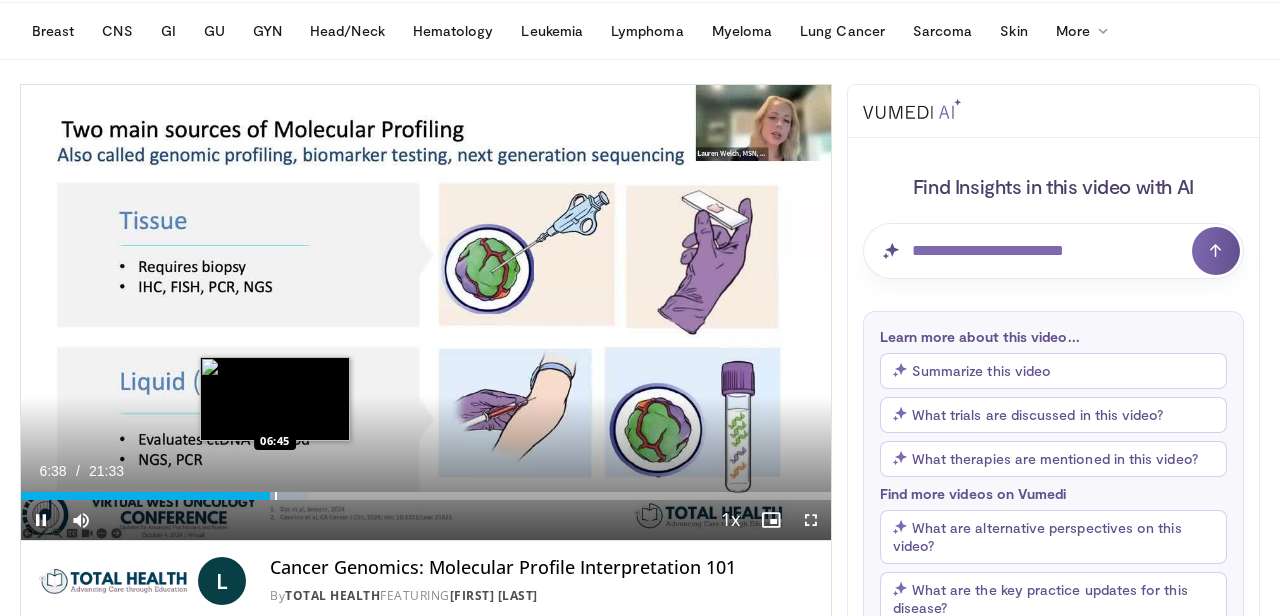 click at bounding box center (276, 496) 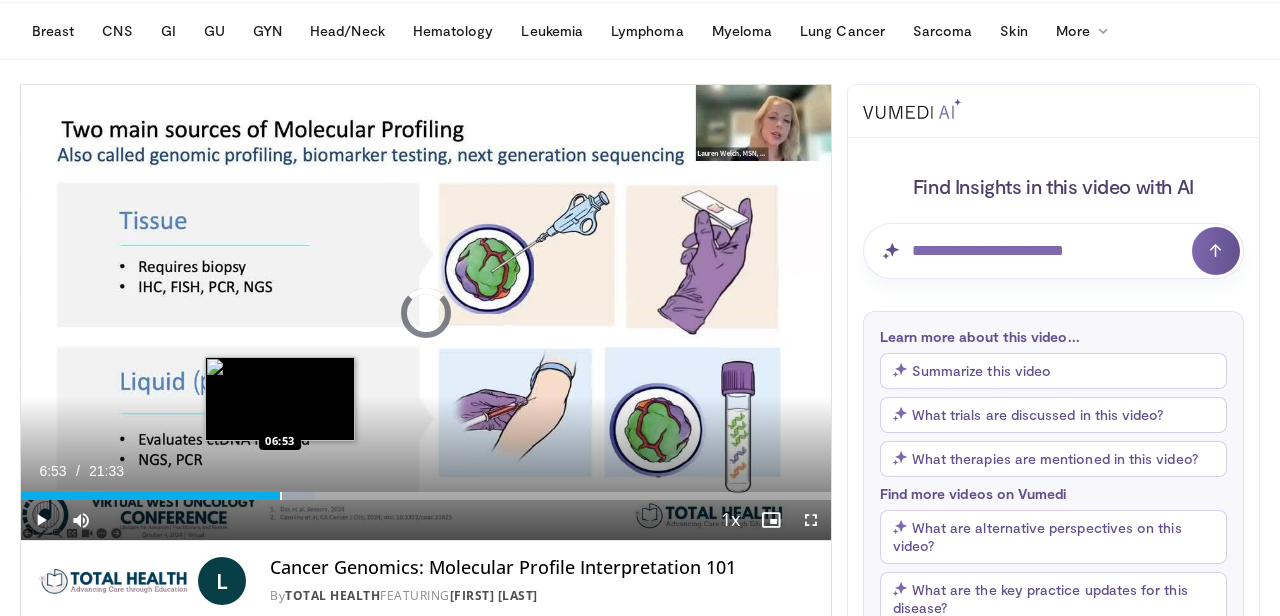 click on "Loaded :  36.29% 06:47 06:53" at bounding box center [426, 496] 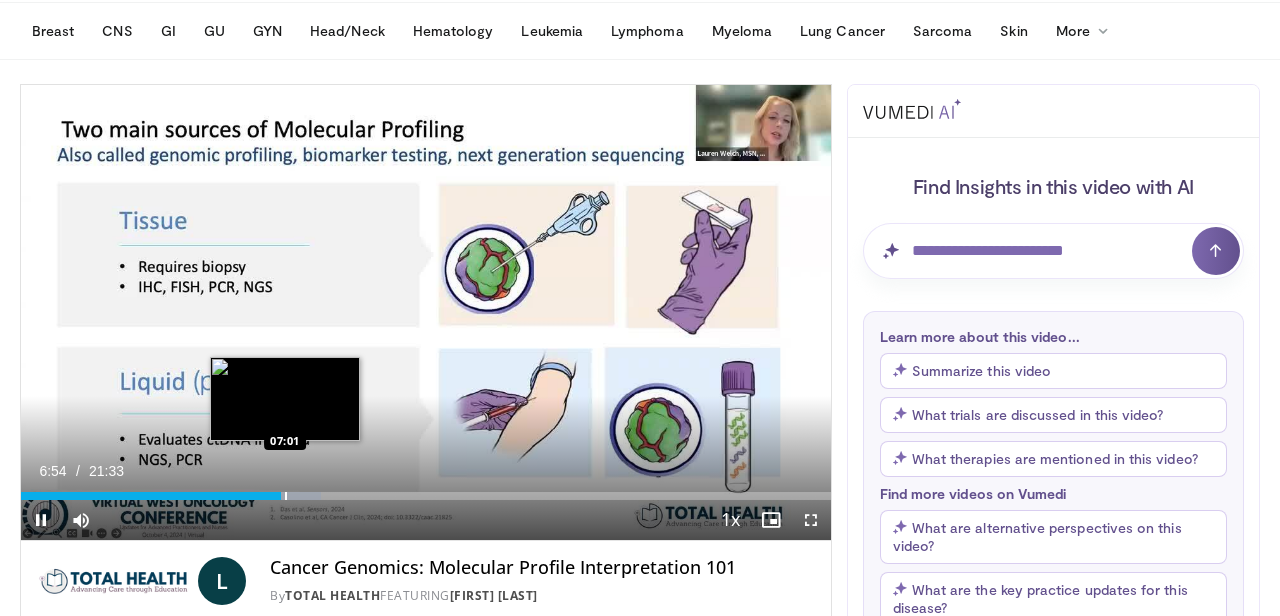 click at bounding box center [286, 496] 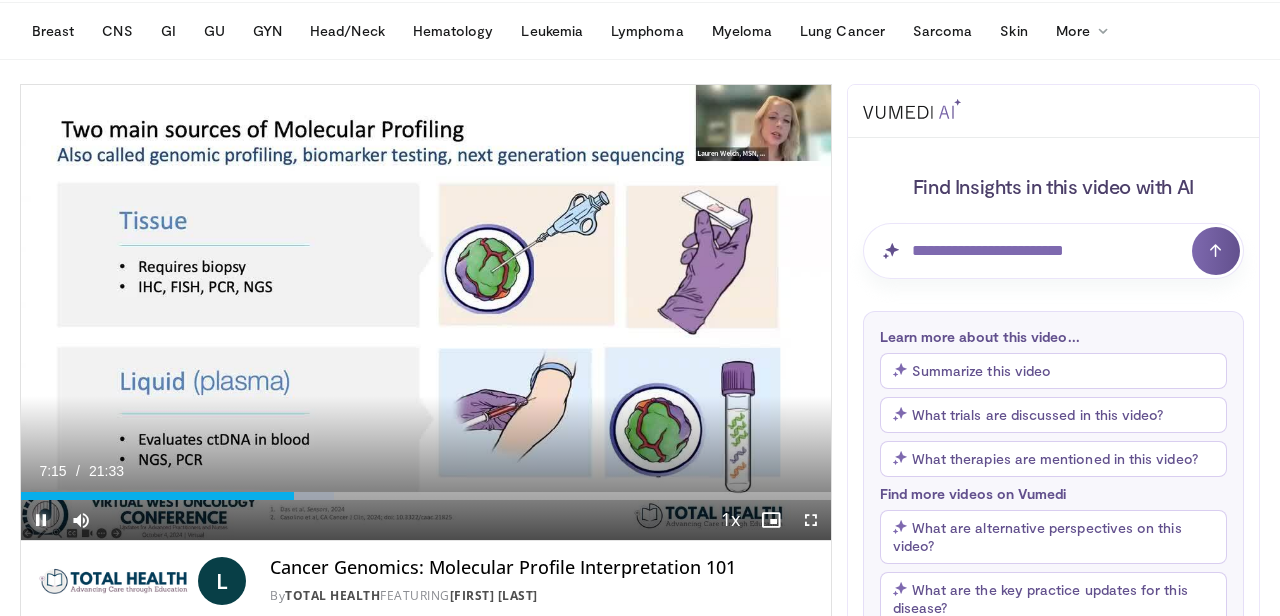 click at bounding box center [41, 520] 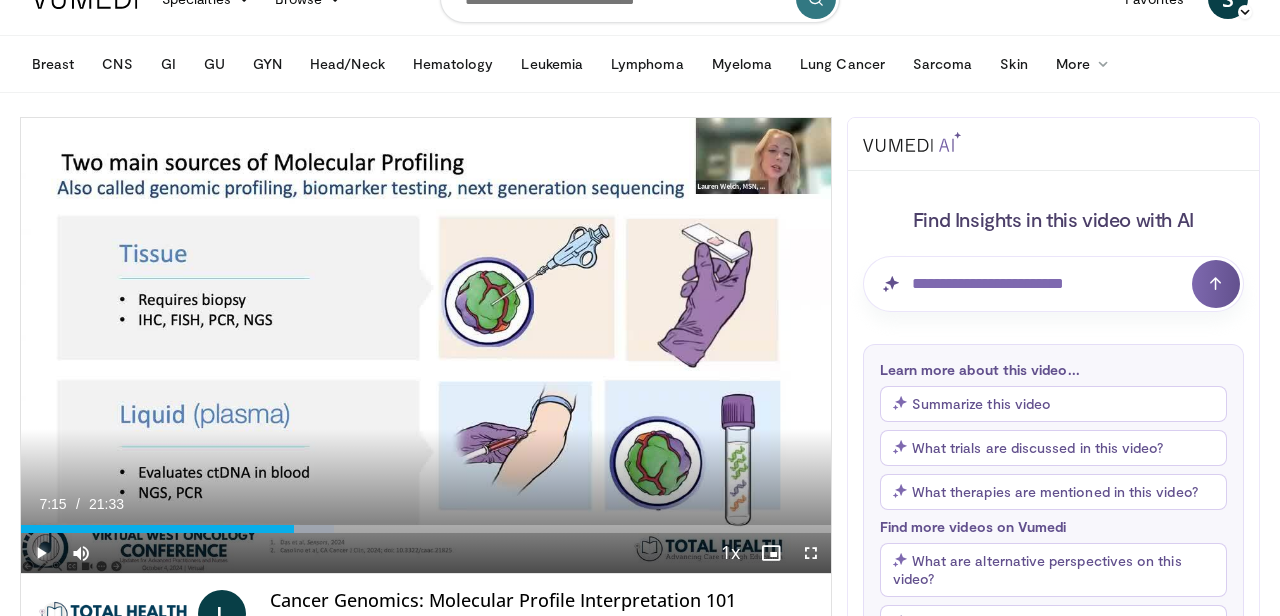 scroll, scrollTop: 82, scrollLeft: 0, axis: vertical 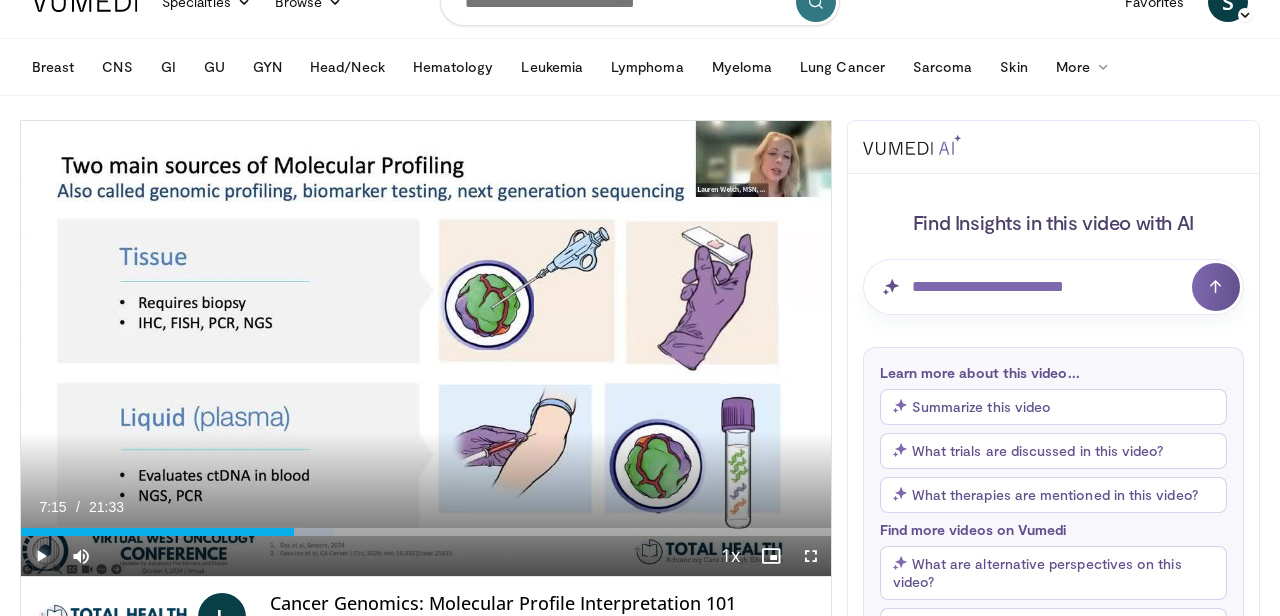 type 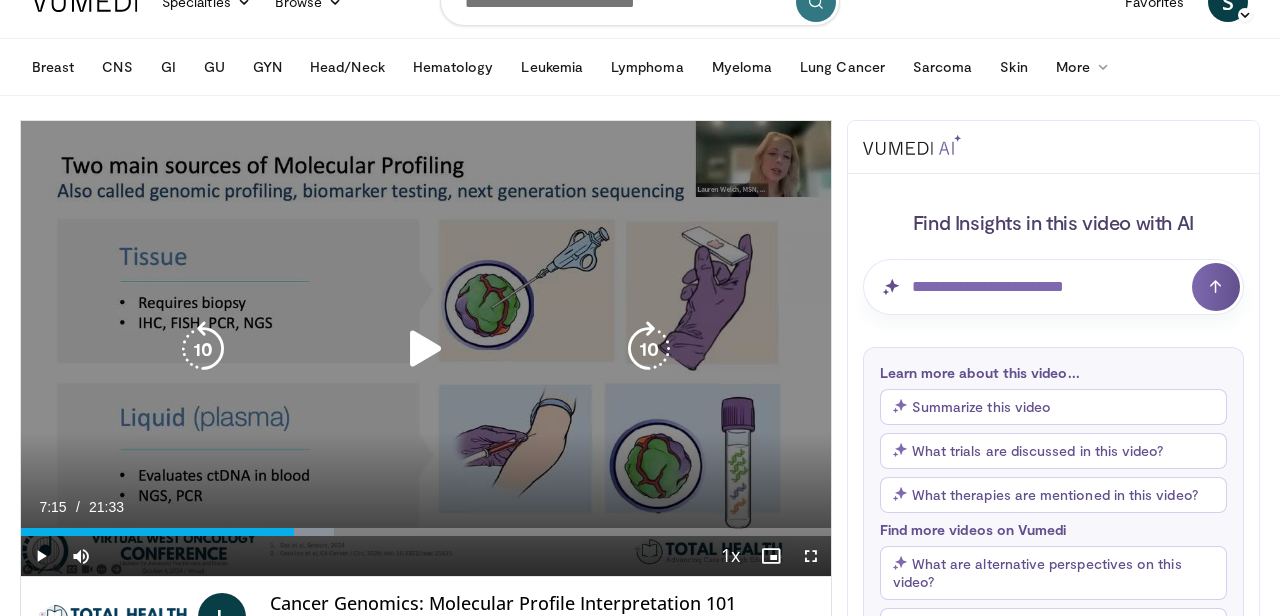 click at bounding box center (426, 349) 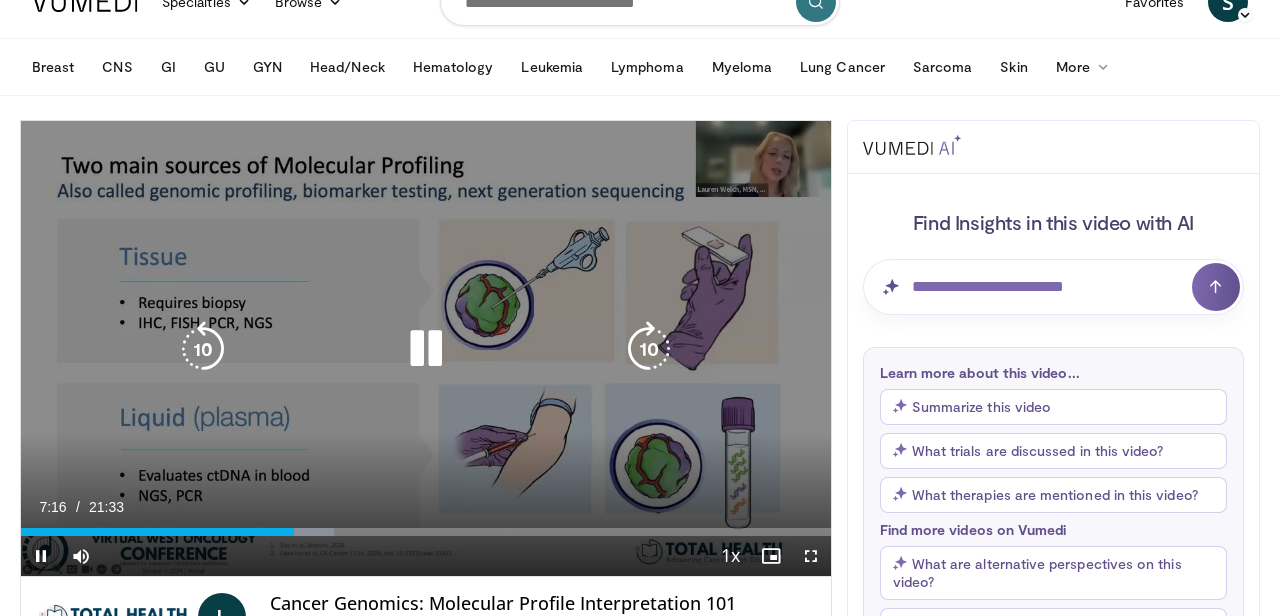 click at bounding box center (649, 349) 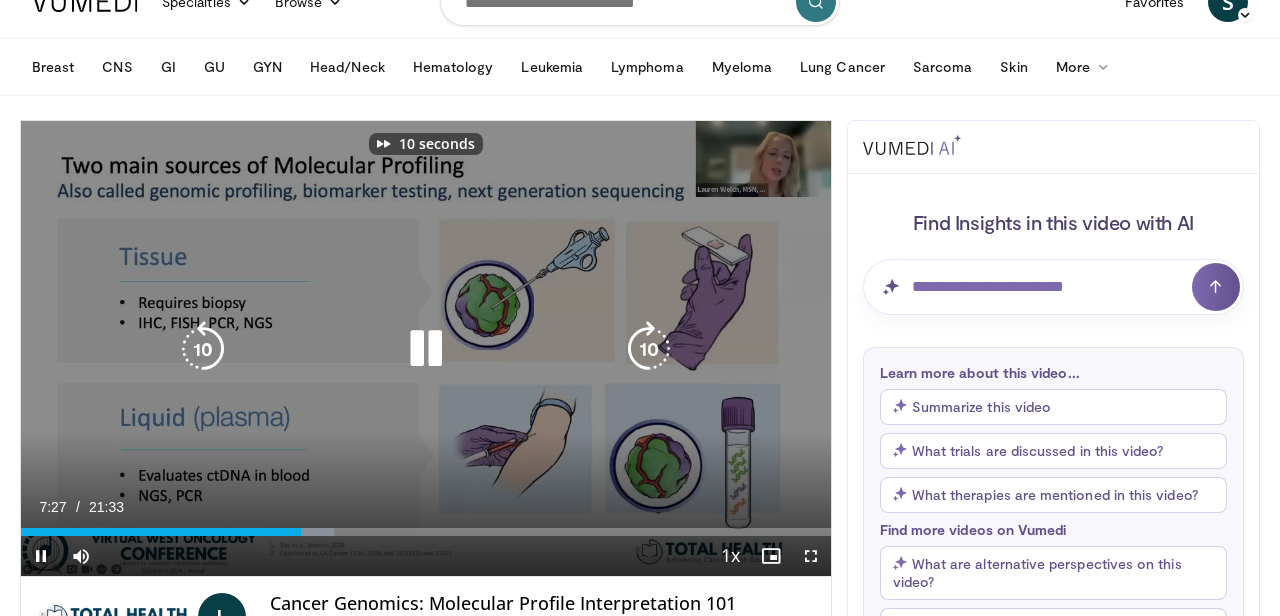 click at bounding box center [649, 349] 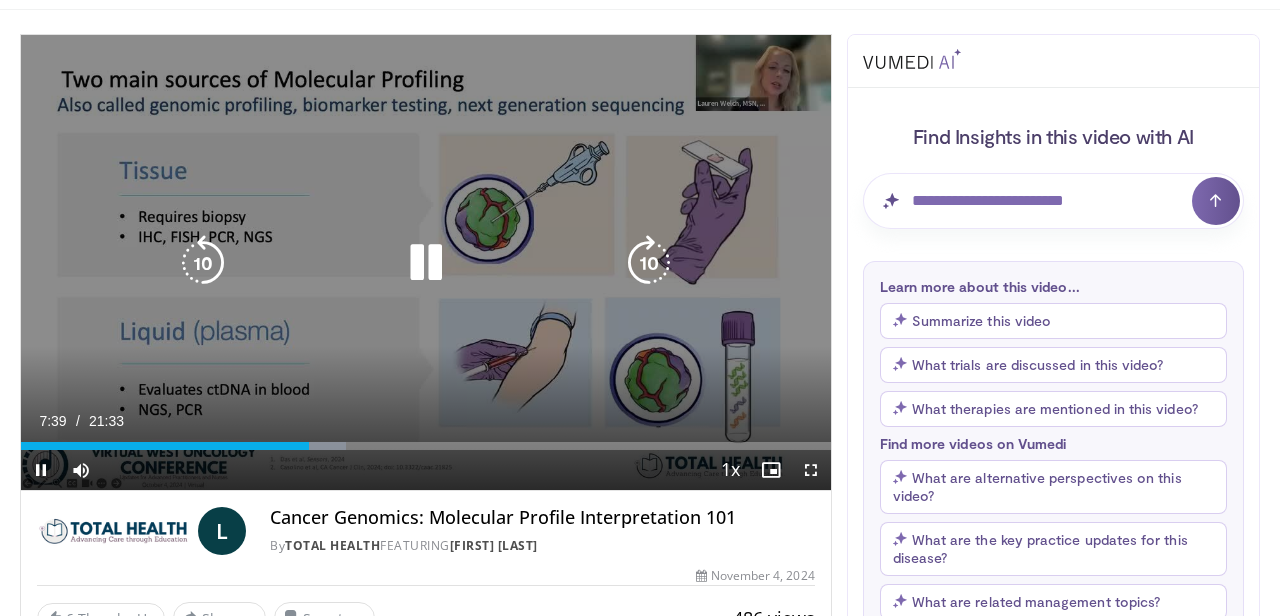 scroll, scrollTop: 181, scrollLeft: 0, axis: vertical 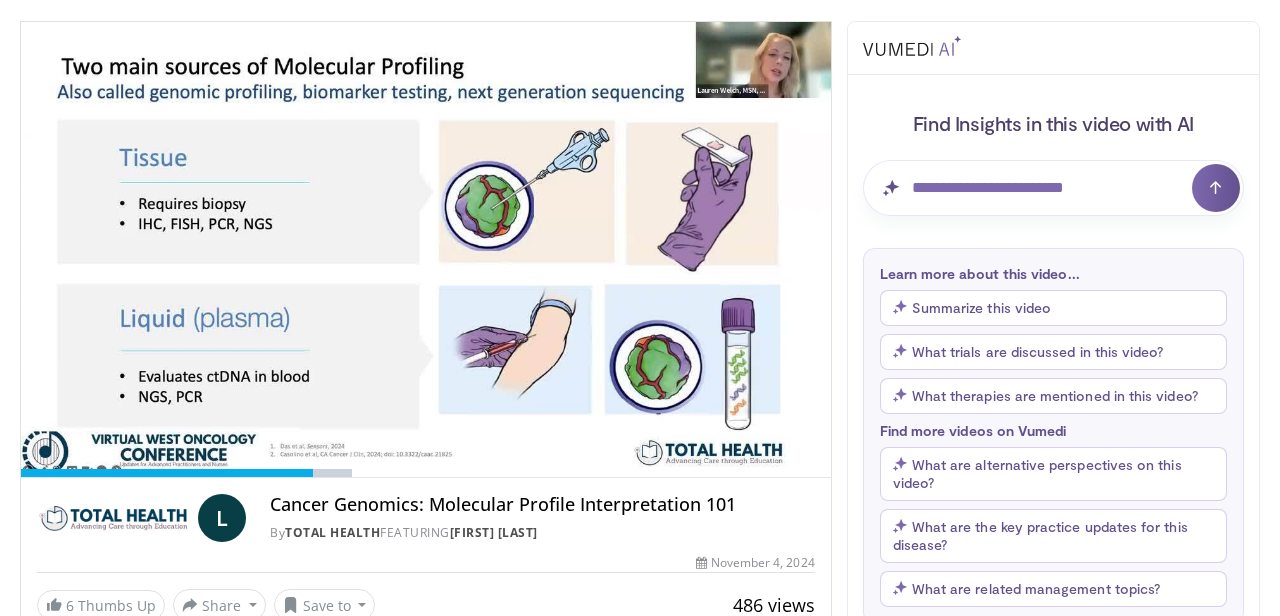 type 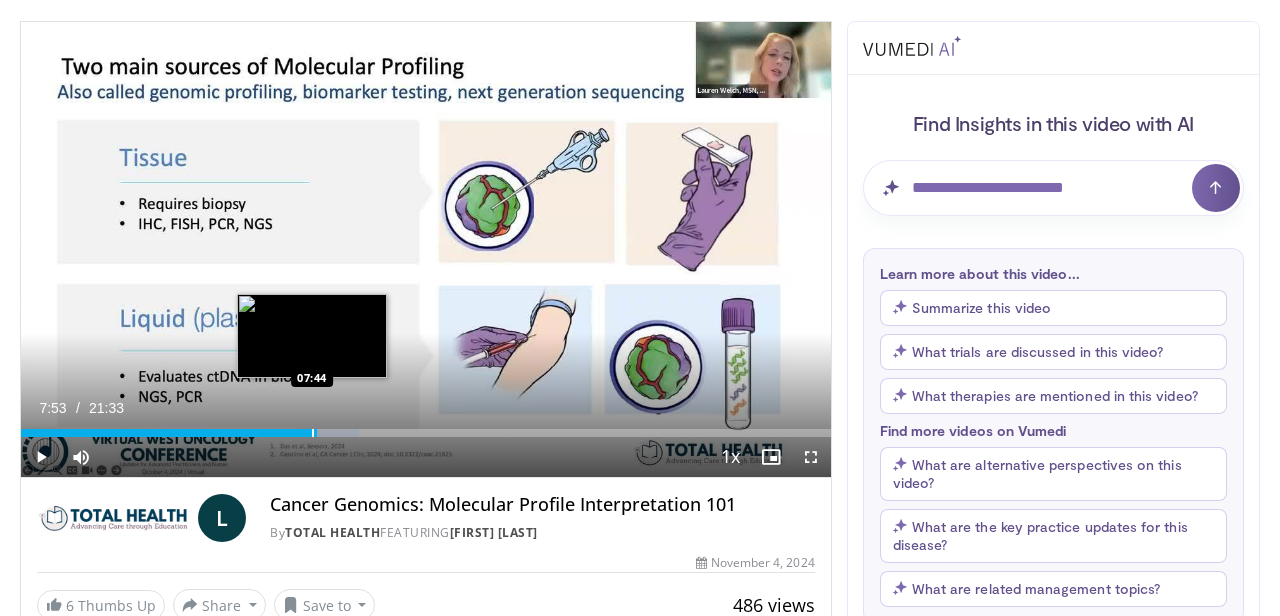 click at bounding box center [313, 433] 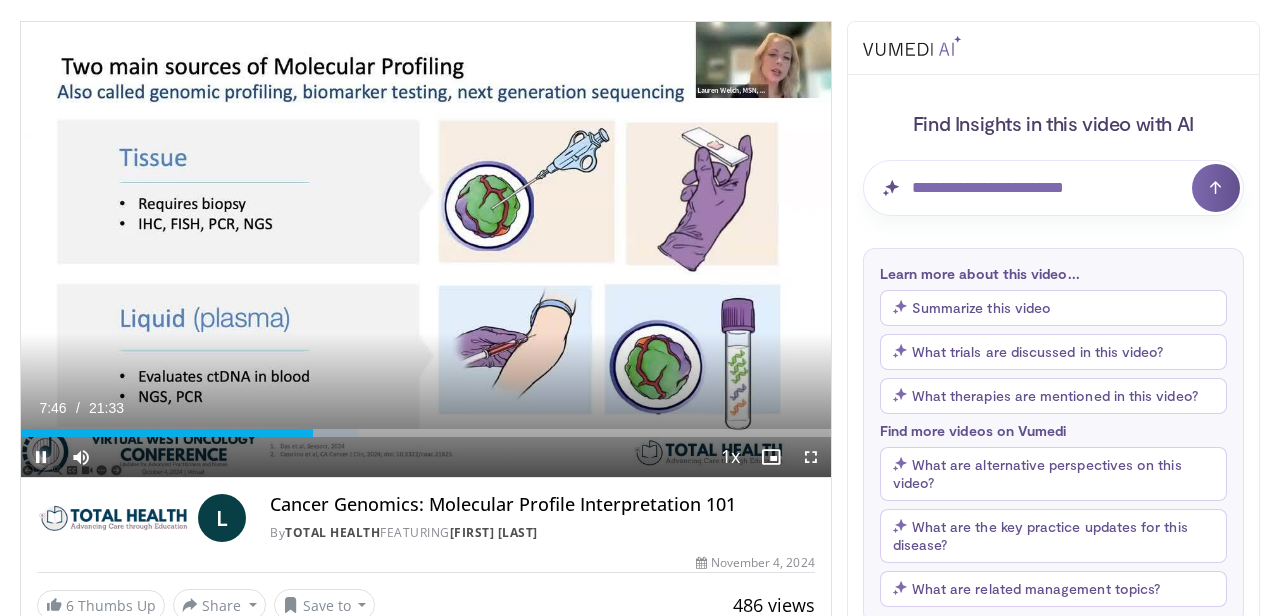 click at bounding box center [41, 457] 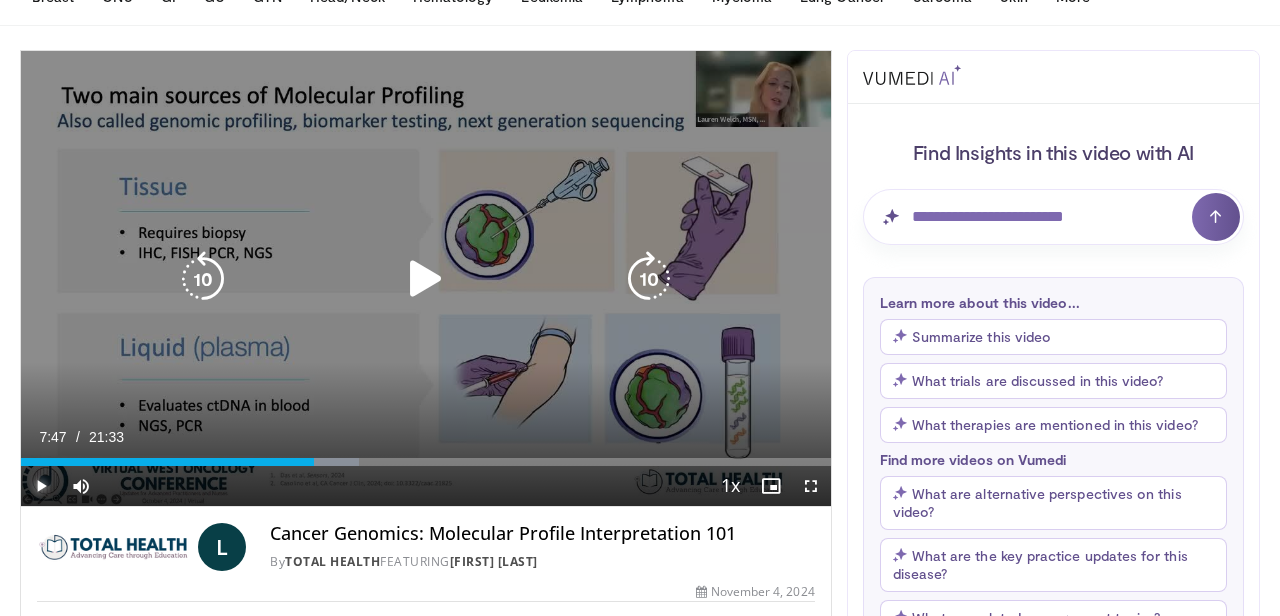 scroll, scrollTop: 198, scrollLeft: 0, axis: vertical 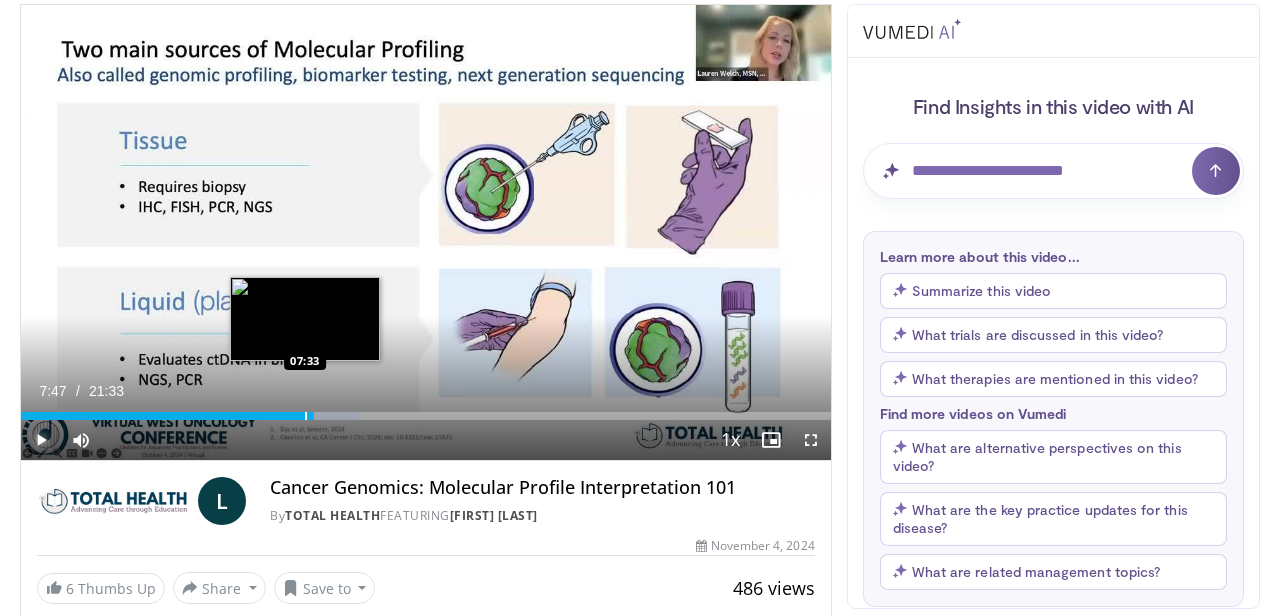 click at bounding box center (306, 416) 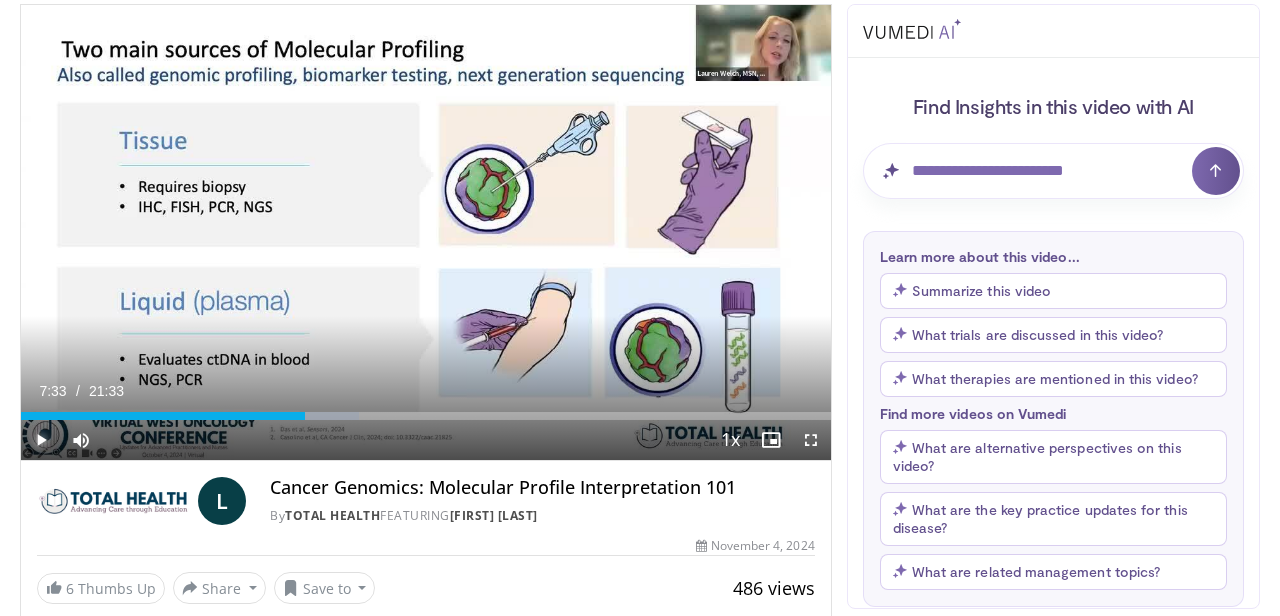 click at bounding box center (41, 440) 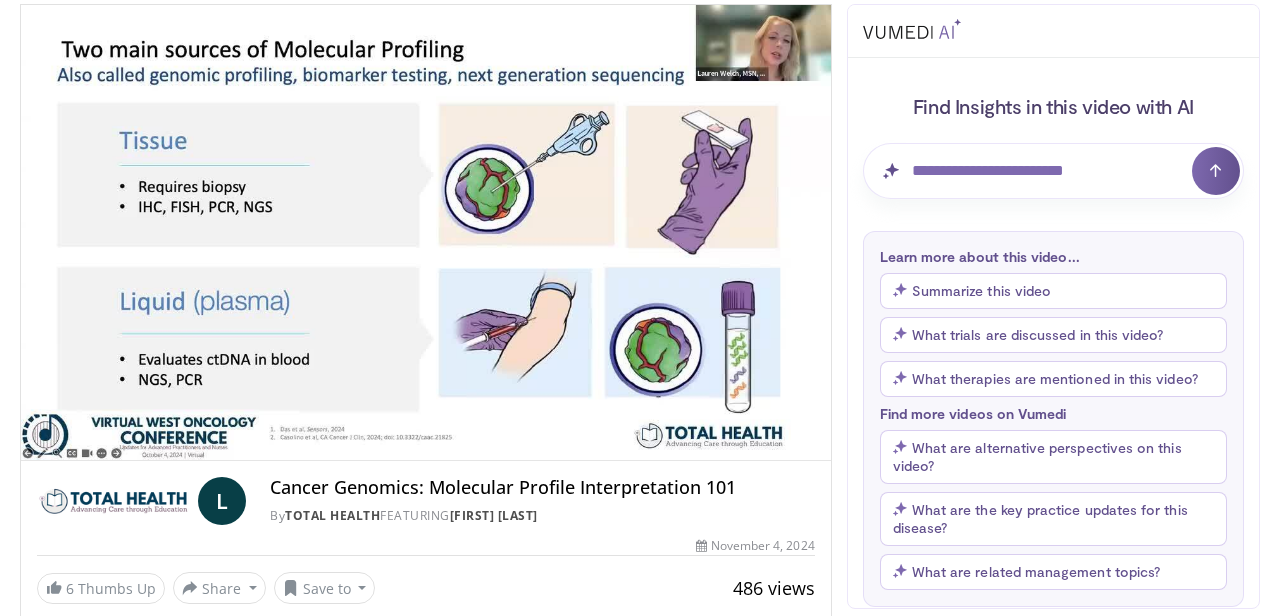 scroll, scrollTop: 161, scrollLeft: 0, axis: vertical 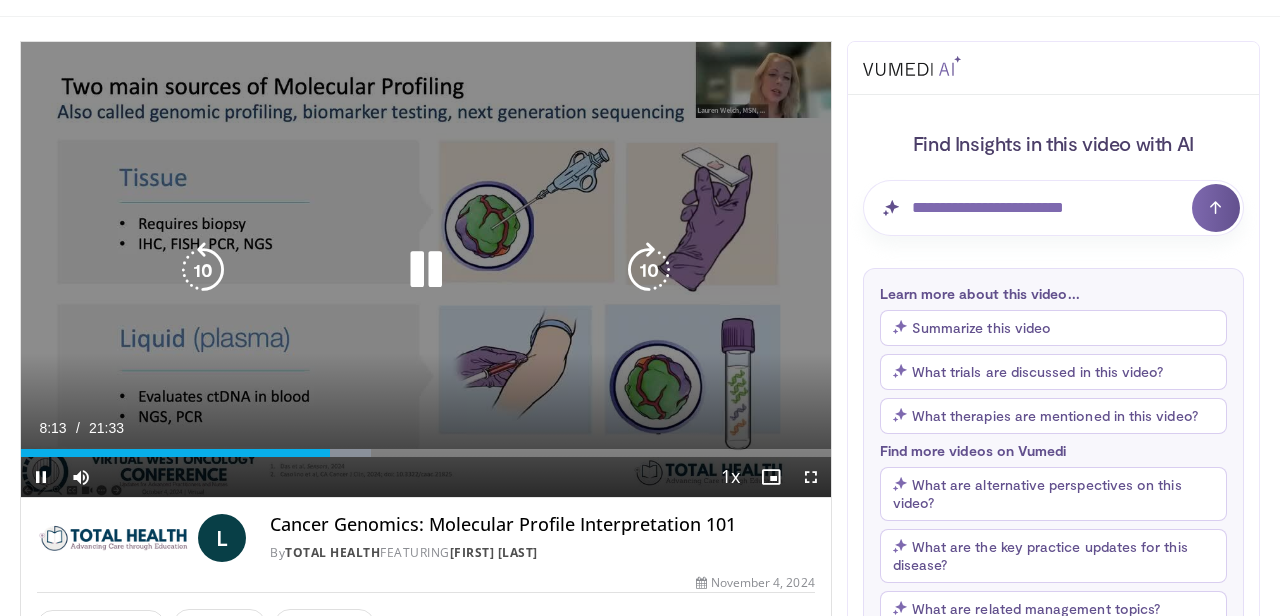 click at bounding box center [649, 270] 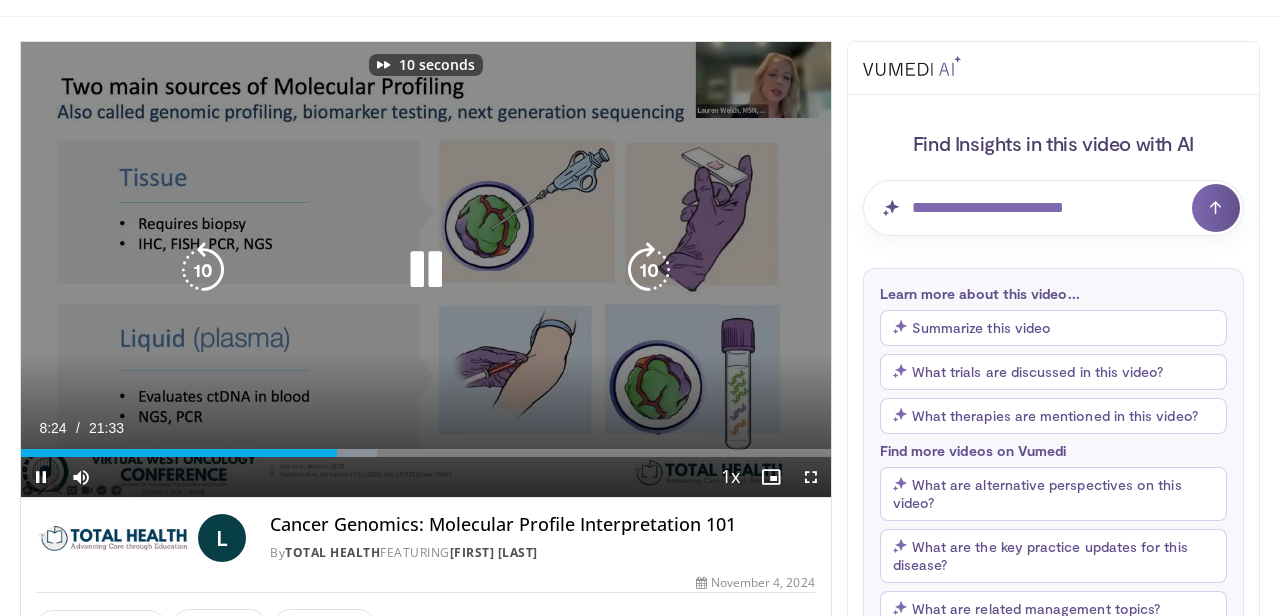 click at bounding box center [649, 270] 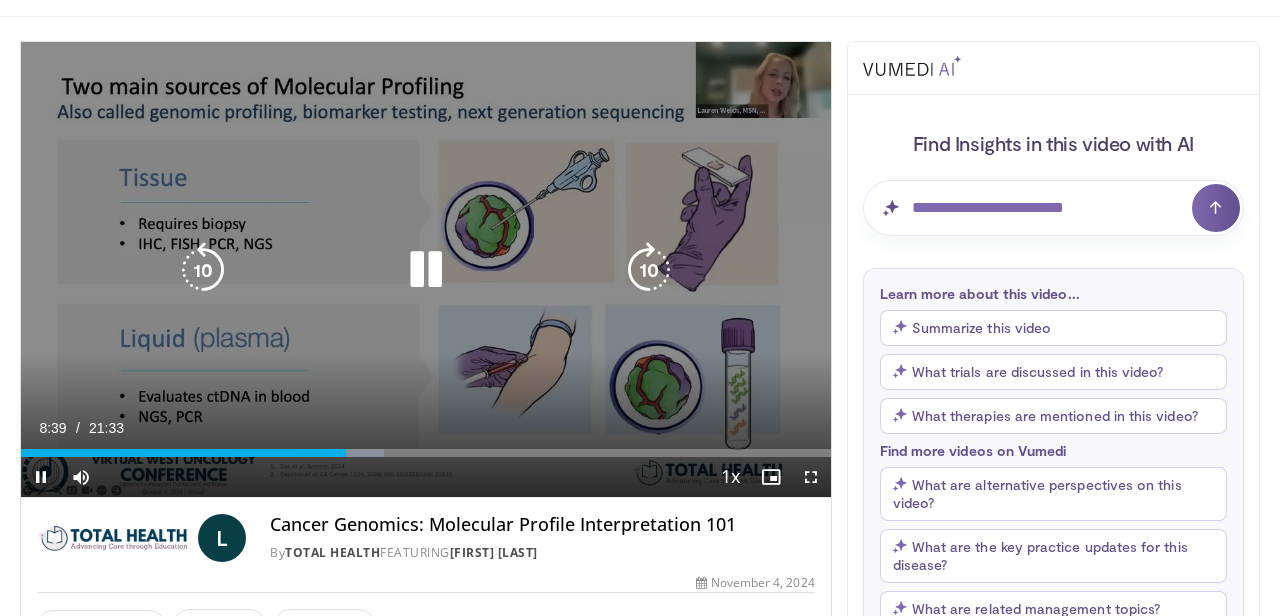 click at bounding box center [649, 270] 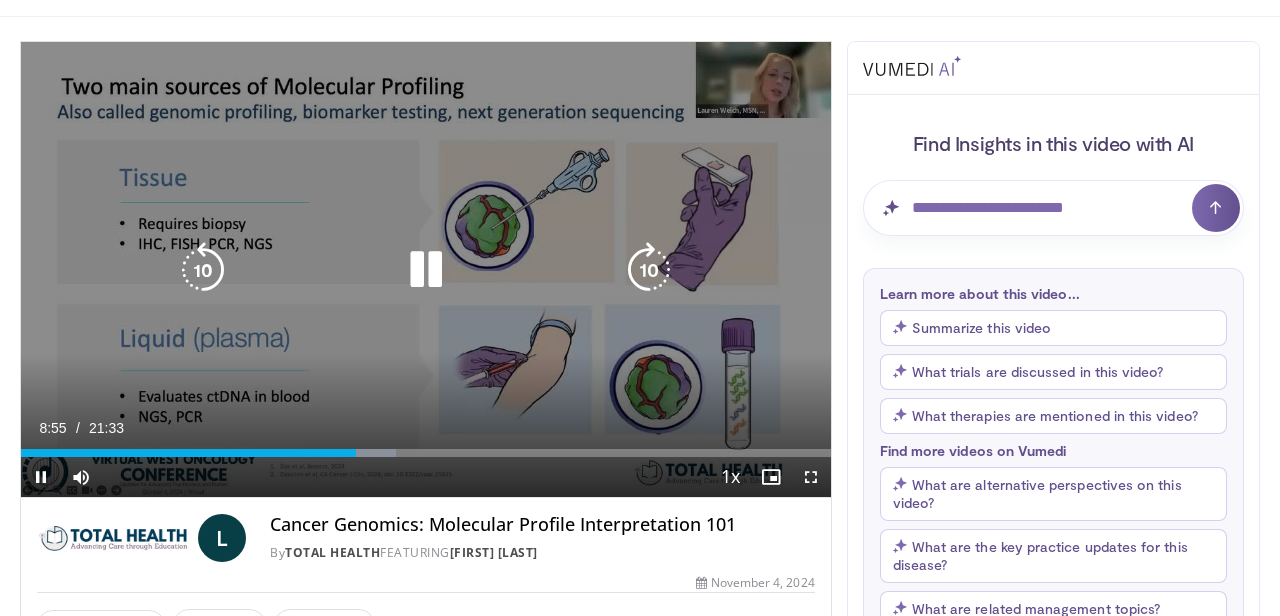 click at bounding box center (203, 270) 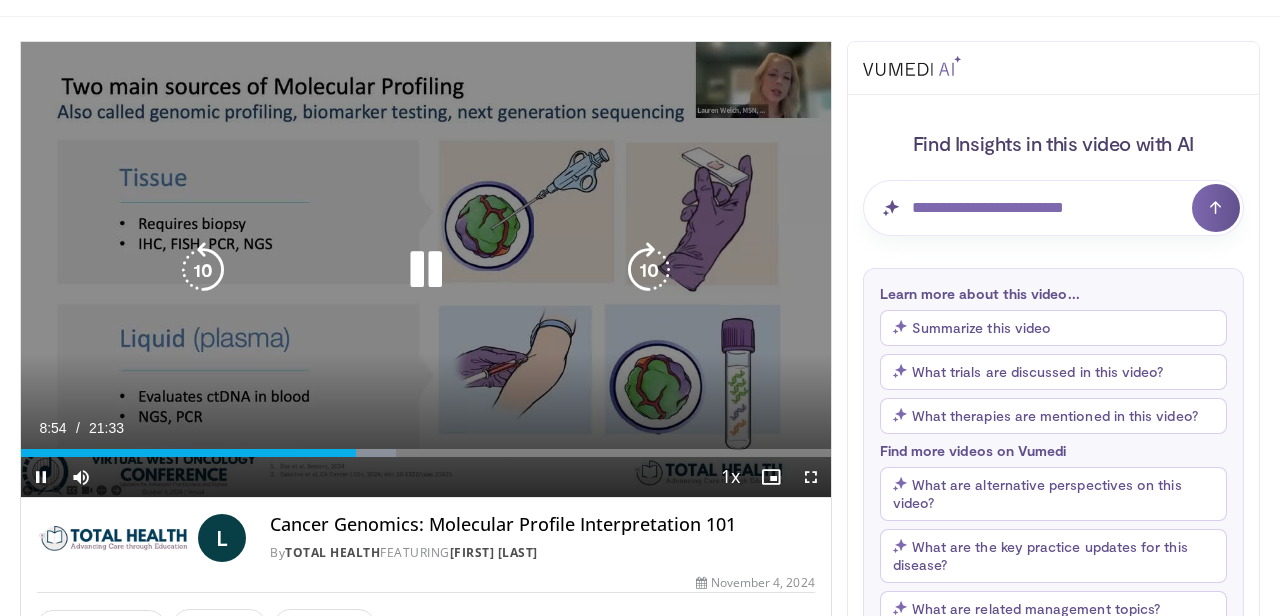 click at bounding box center (649, 270) 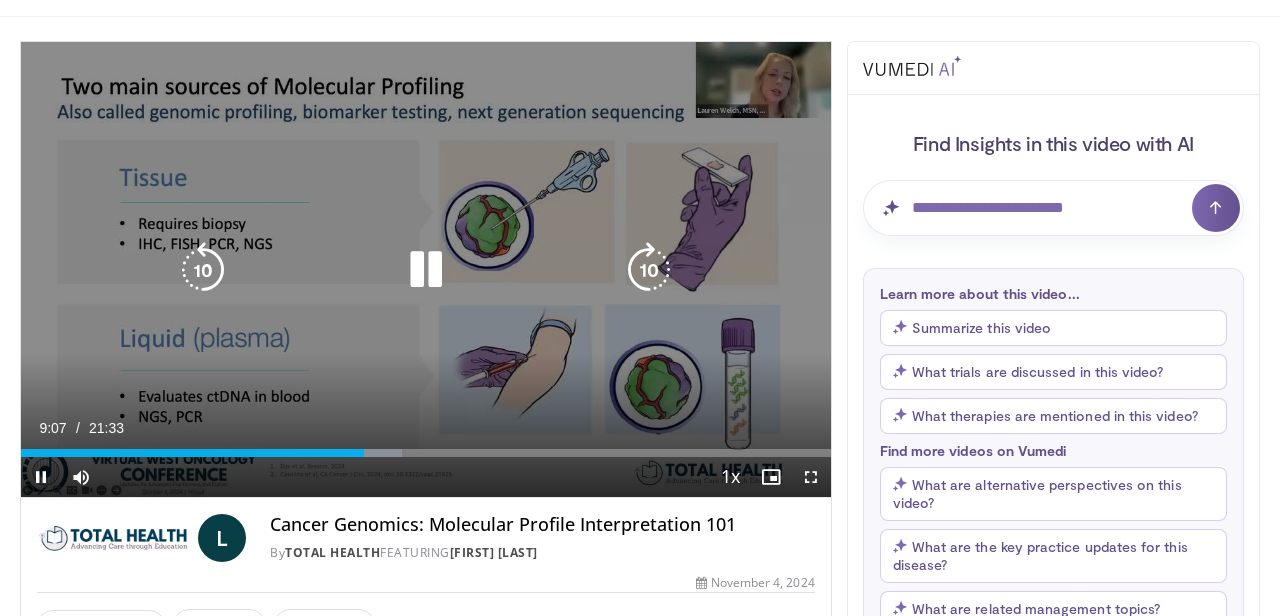 click at bounding box center (649, 270) 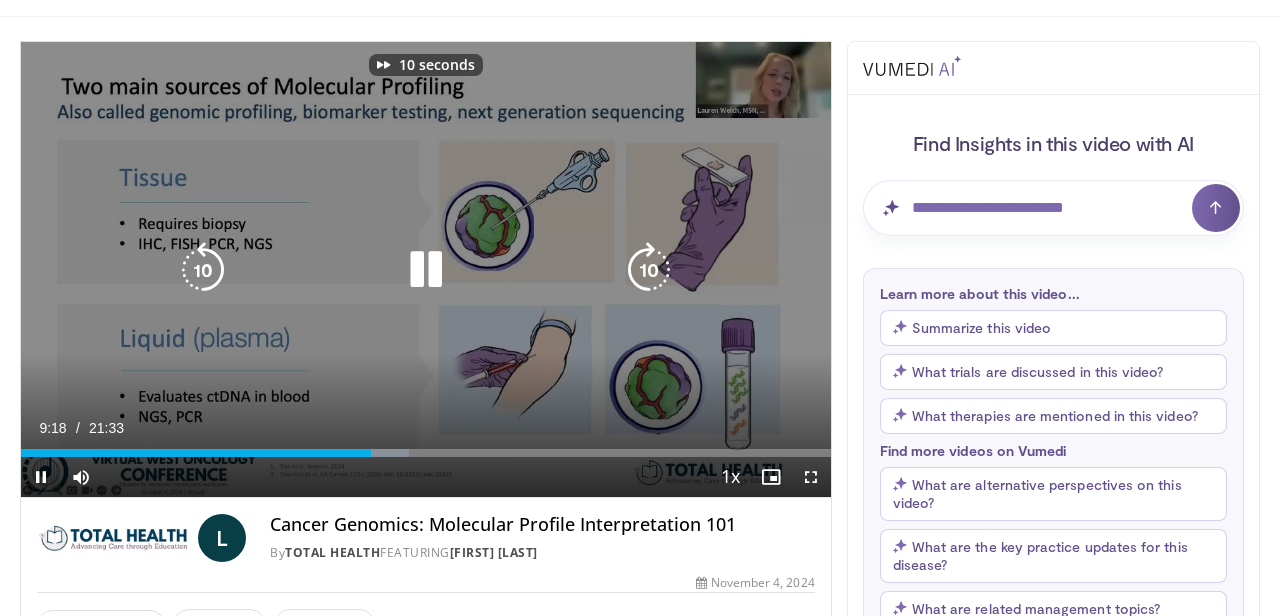 click at bounding box center [649, 270] 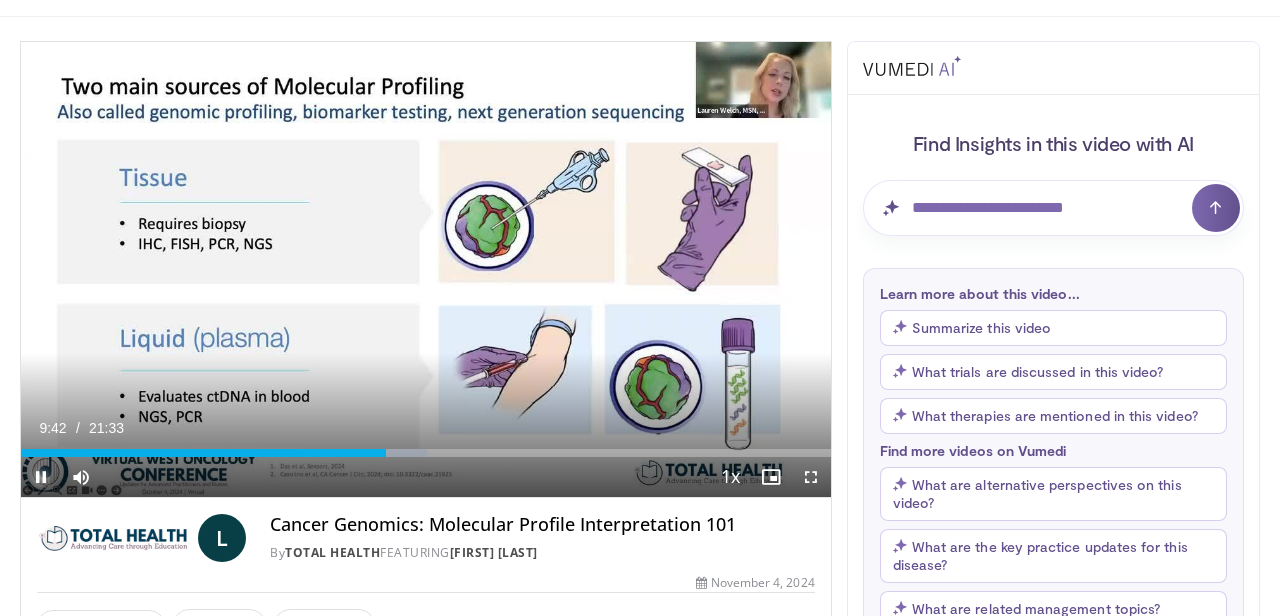 click at bounding box center [41, 477] 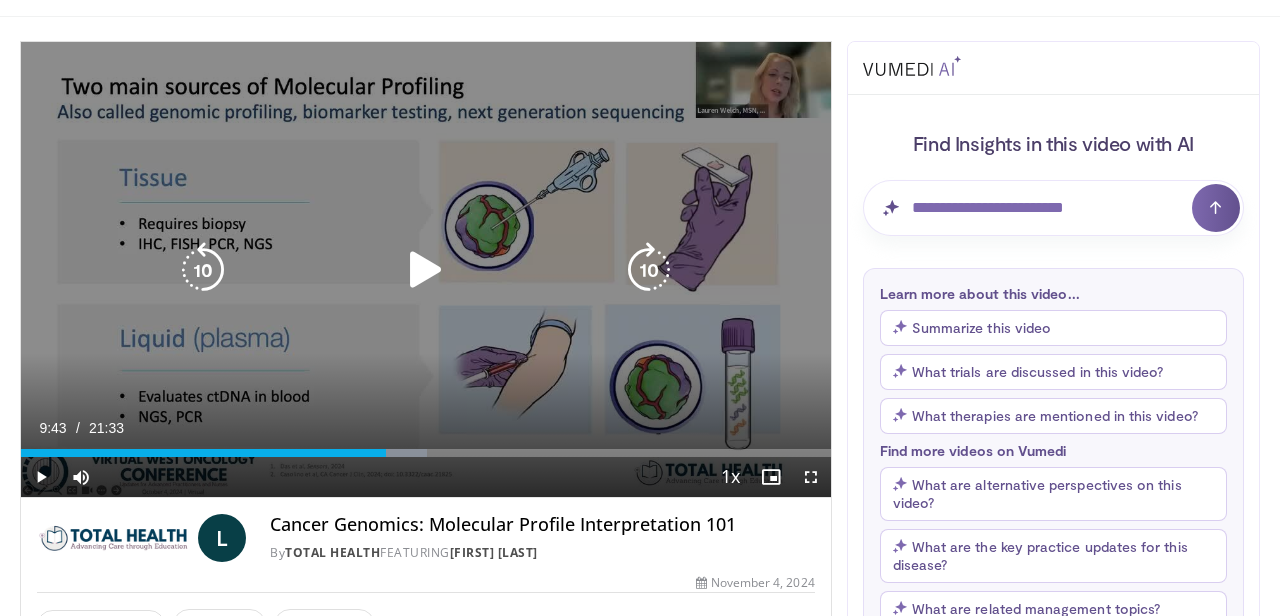 click at bounding box center [203, 270] 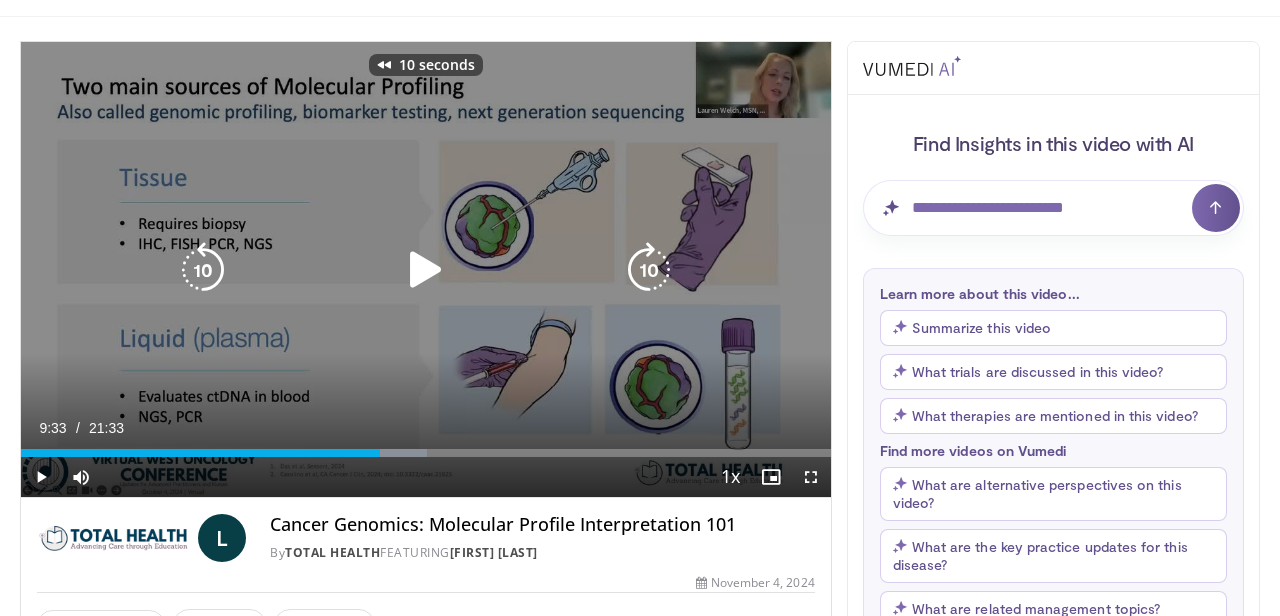 click at bounding box center [203, 270] 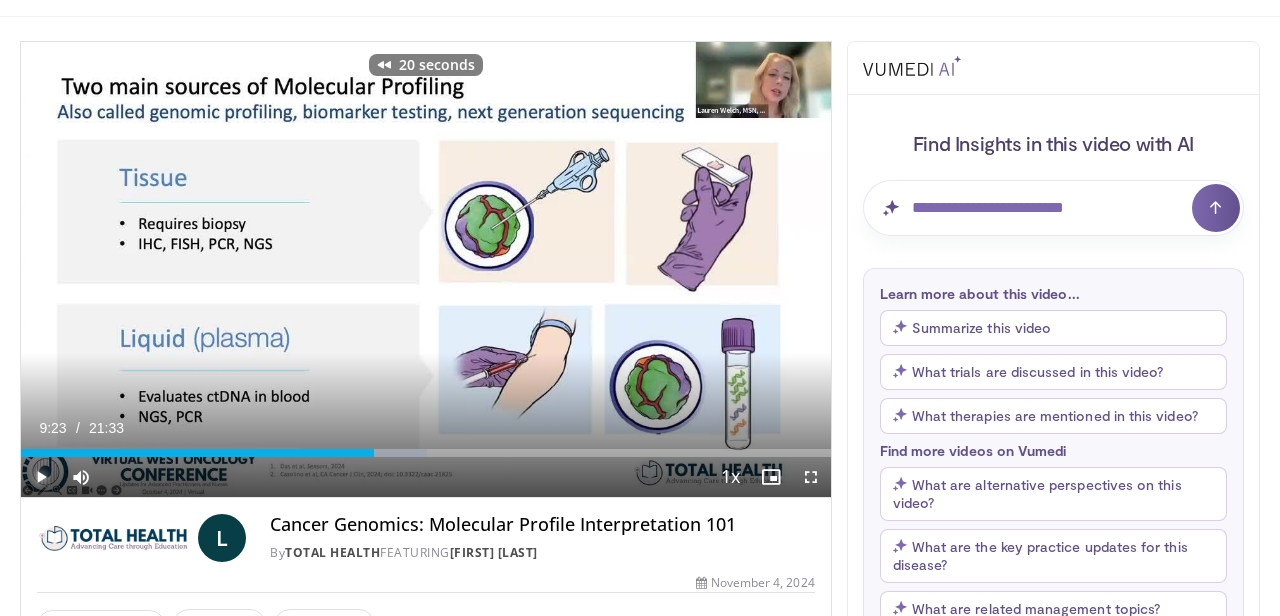 click at bounding box center [41, 477] 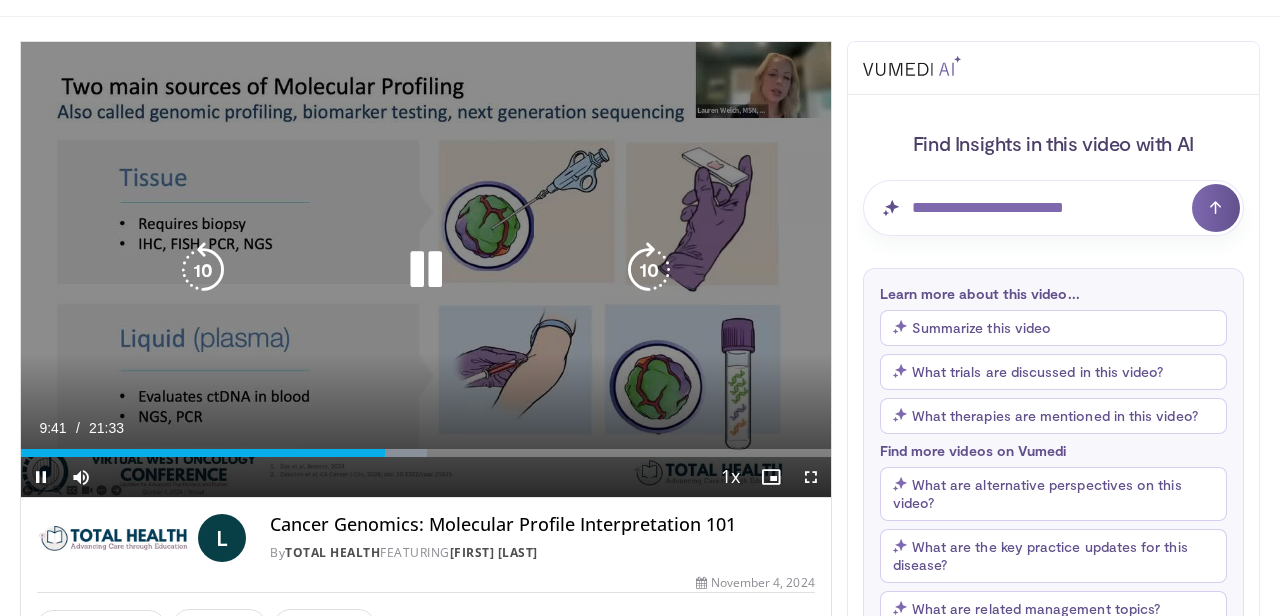 click at bounding box center [649, 270] 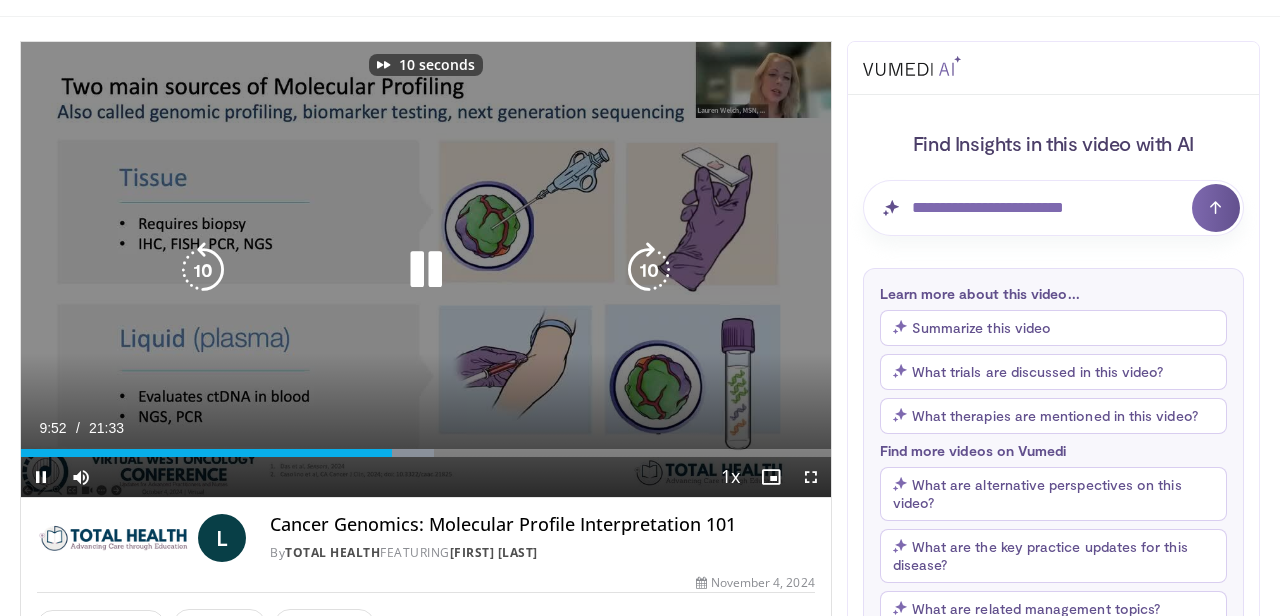 click at bounding box center (649, 270) 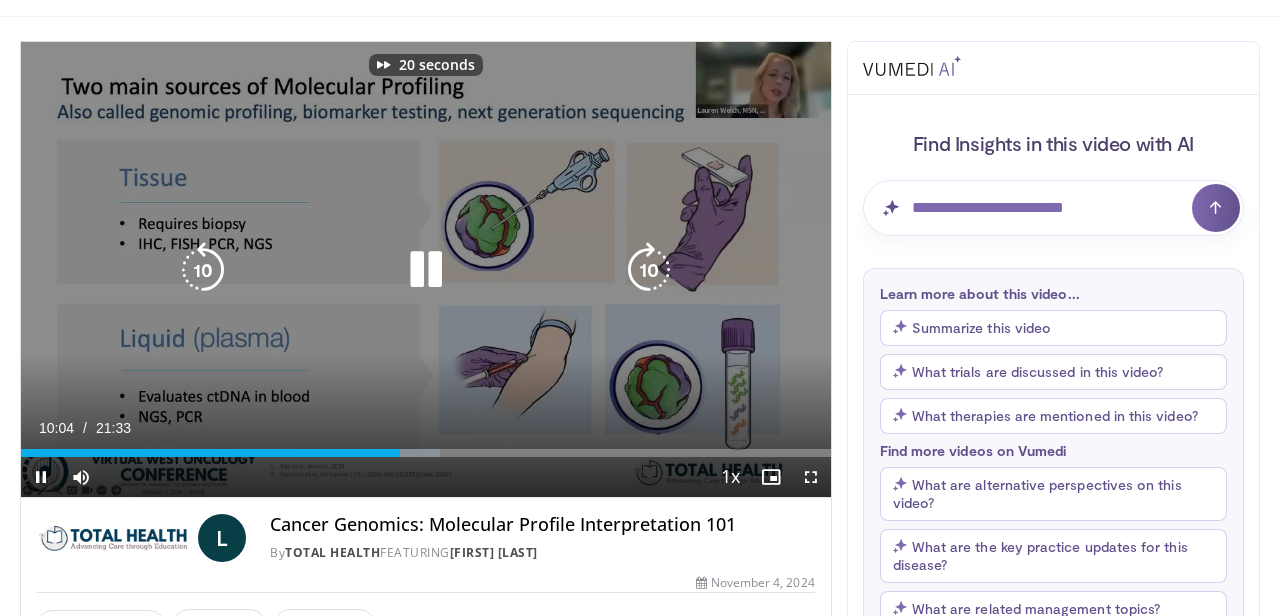 click at bounding box center (649, 270) 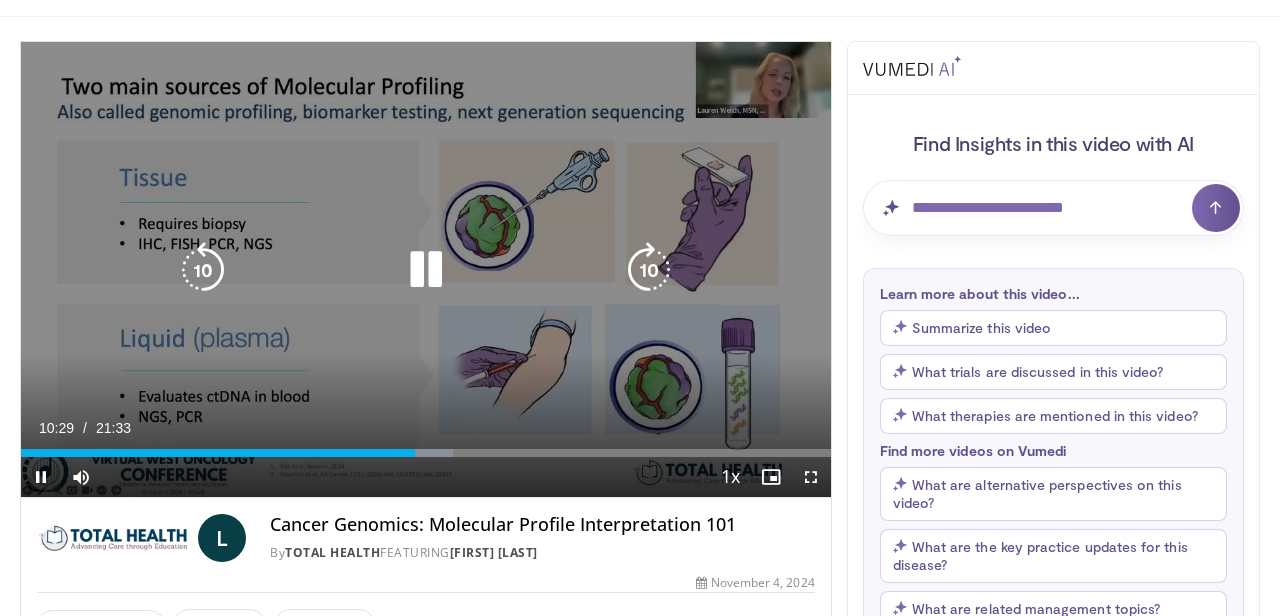 click at bounding box center [649, 270] 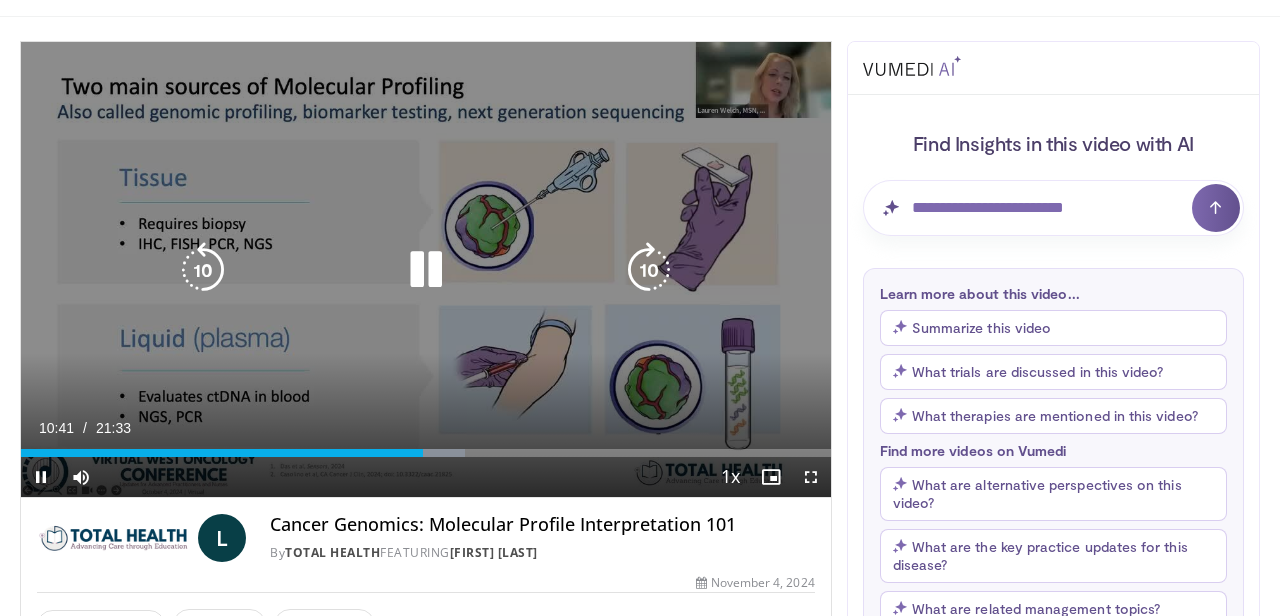 click at bounding box center (649, 270) 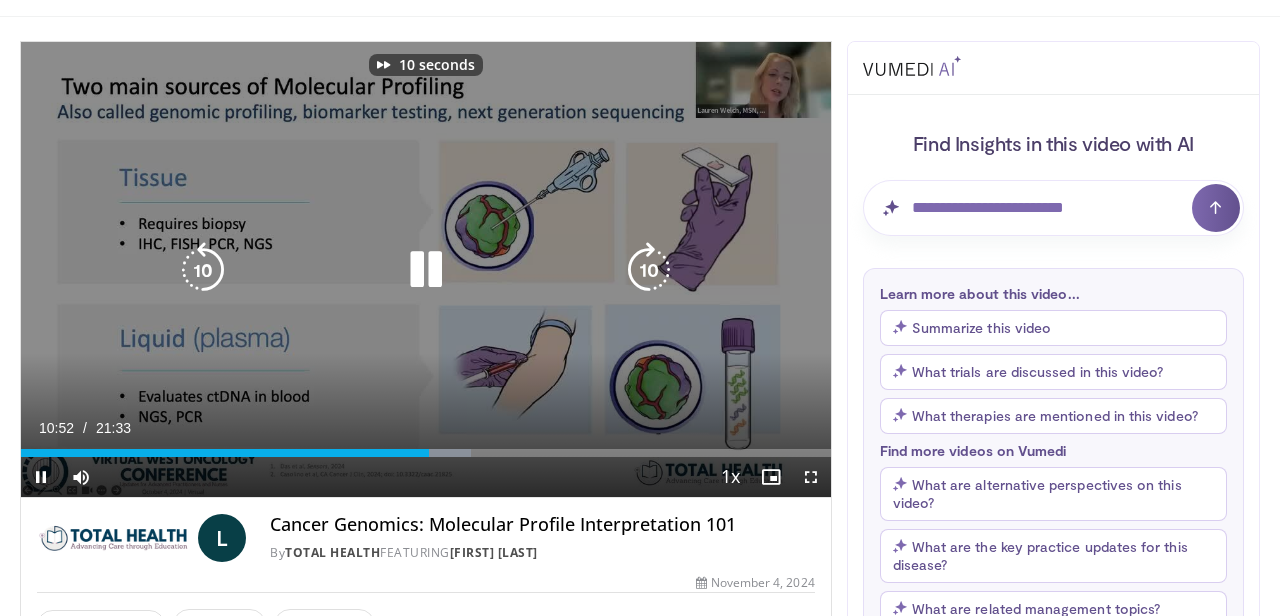 click at bounding box center [649, 270] 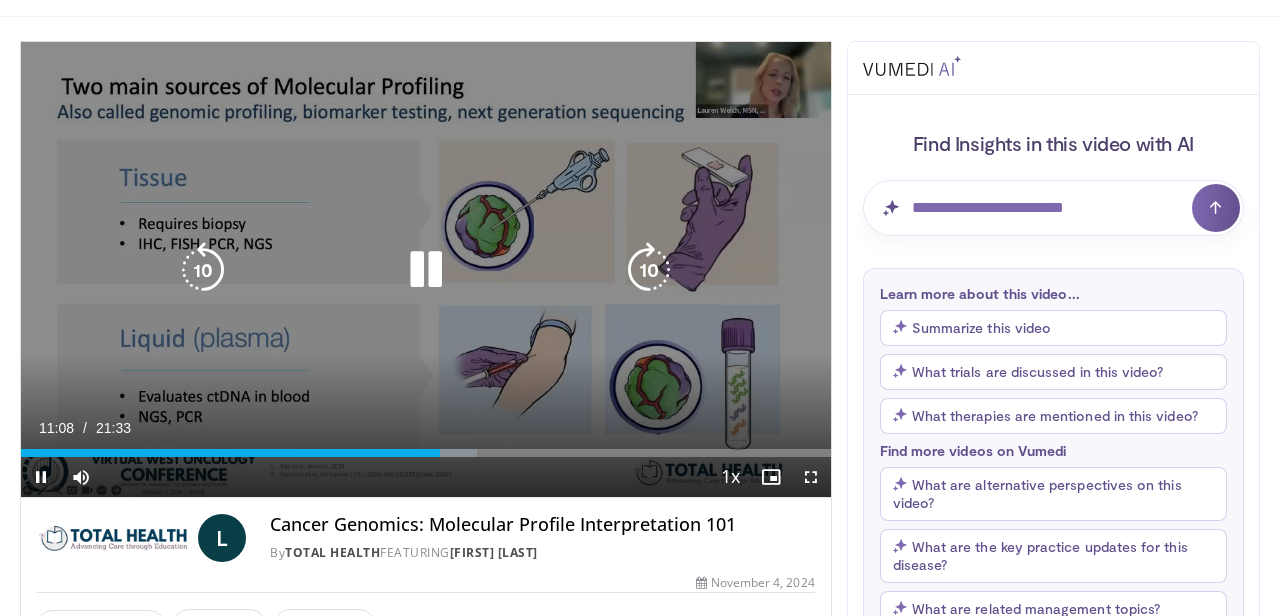 click at bounding box center [649, 270] 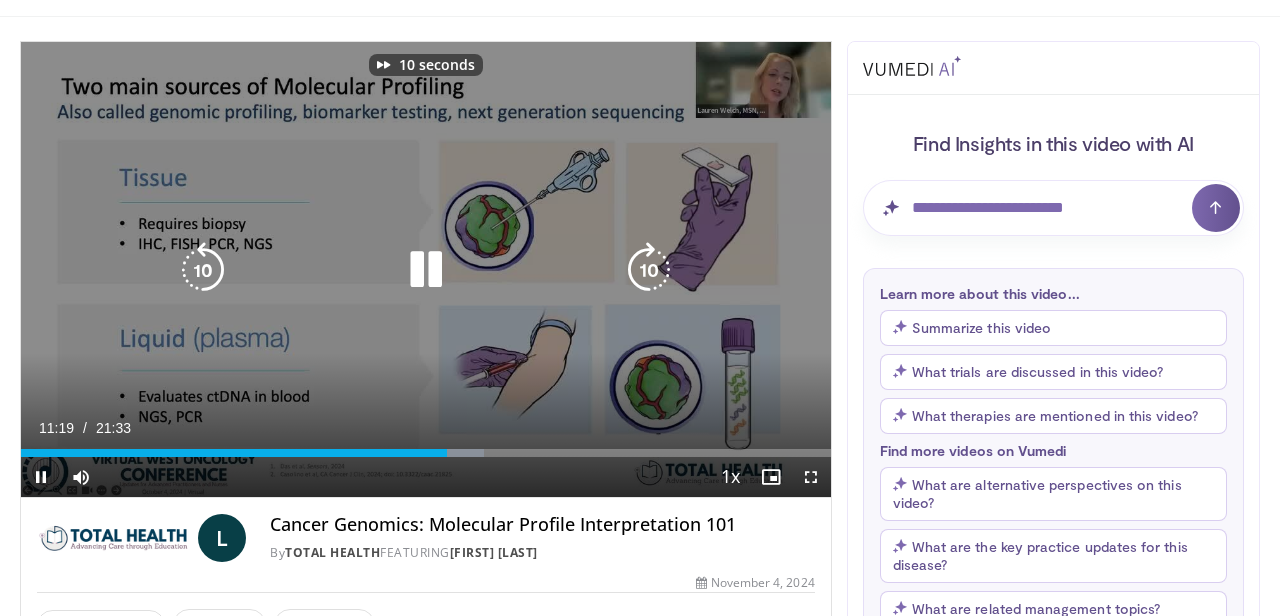 click at bounding box center [649, 270] 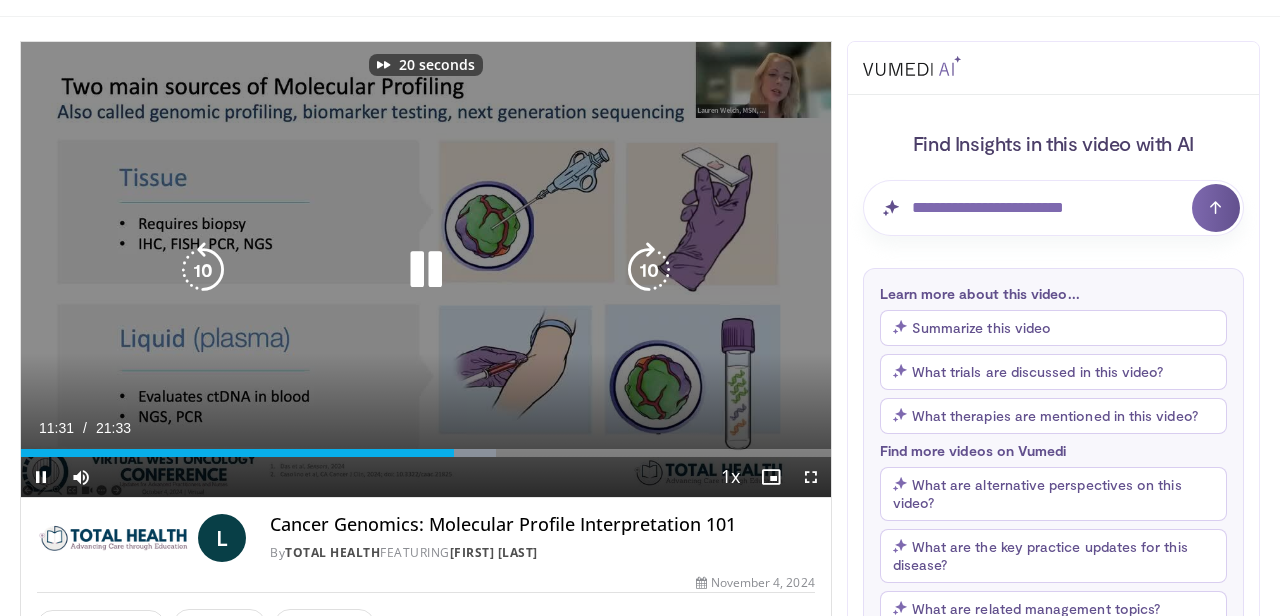 click at bounding box center (649, 270) 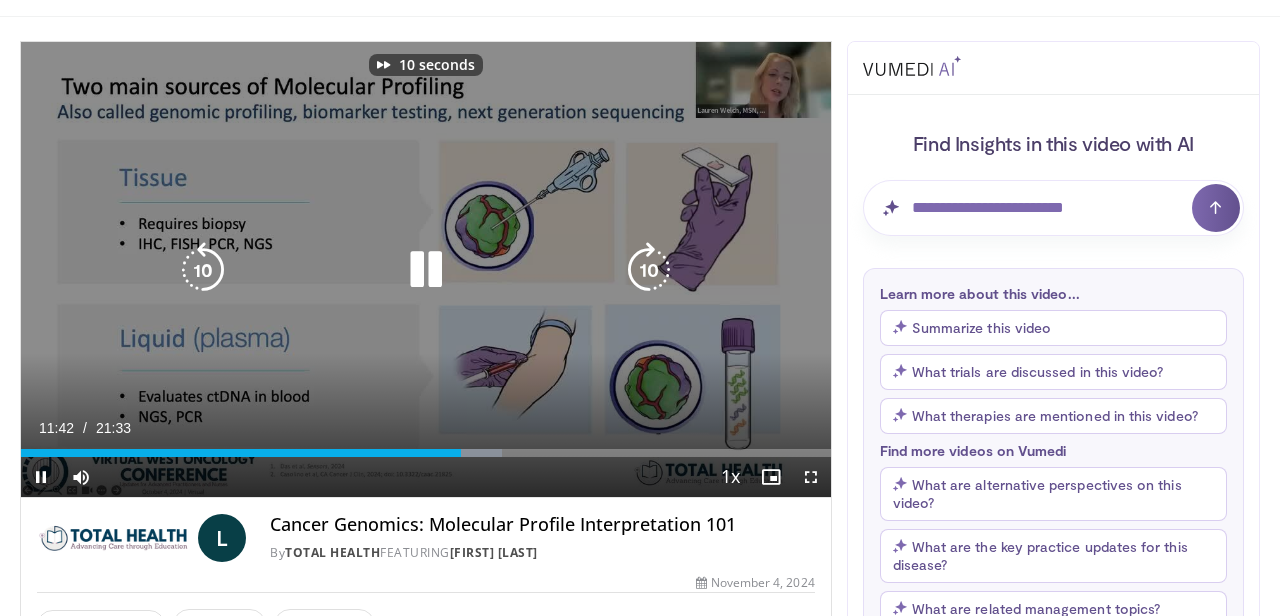 click at bounding box center (649, 270) 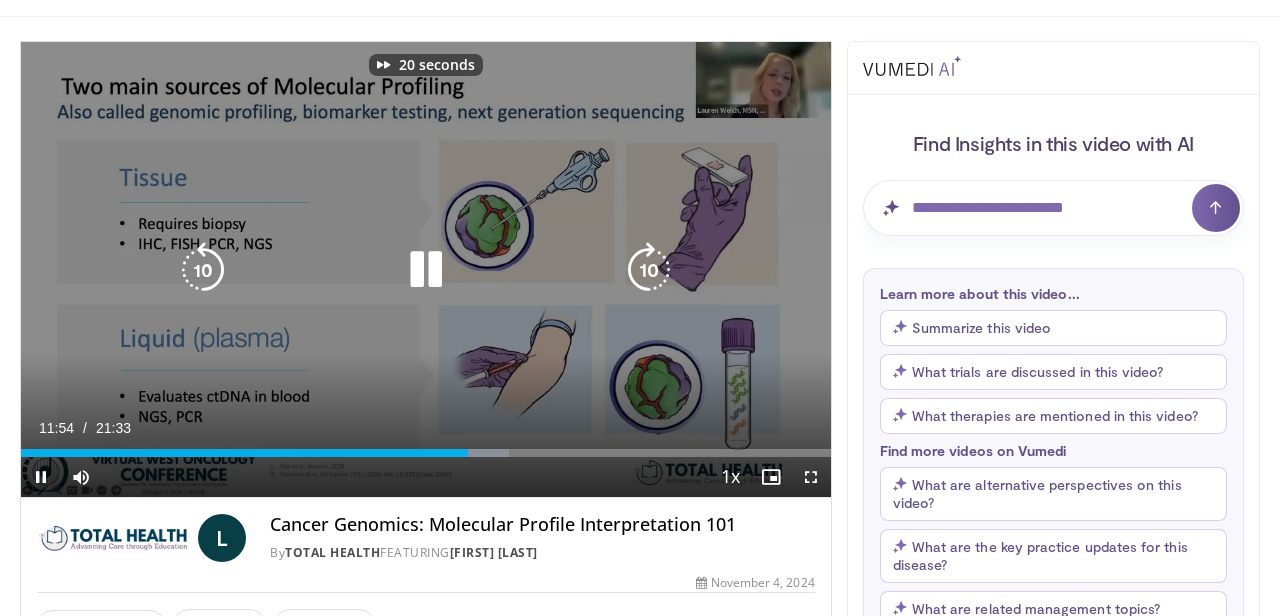 click at bounding box center [649, 270] 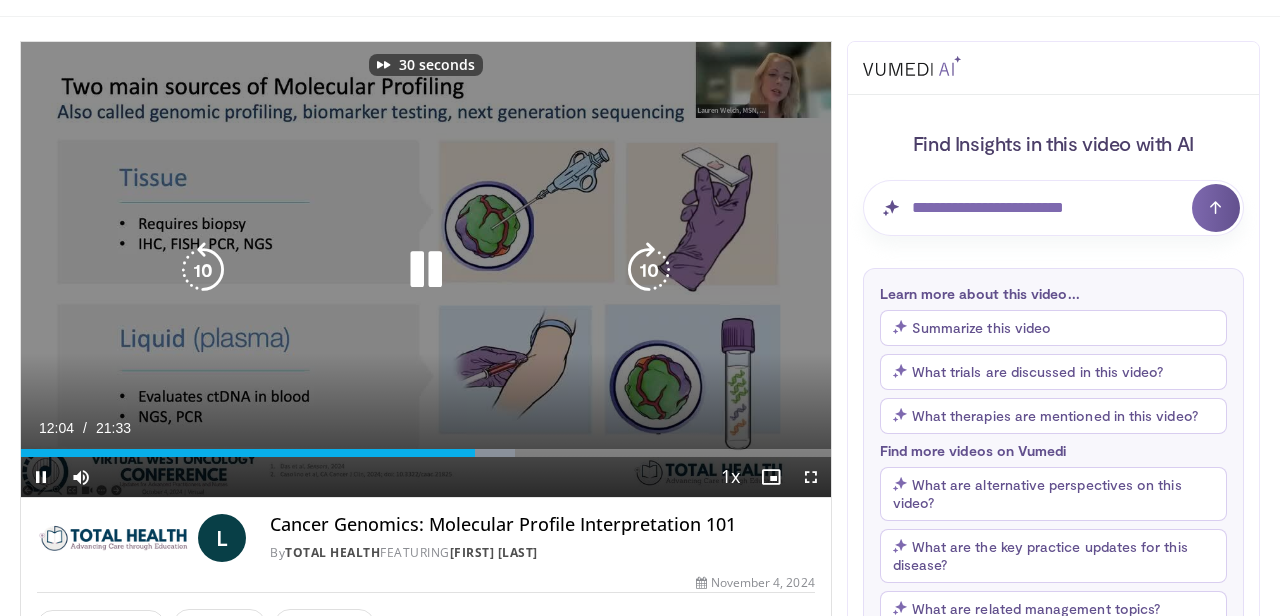 click at bounding box center (649, 270) 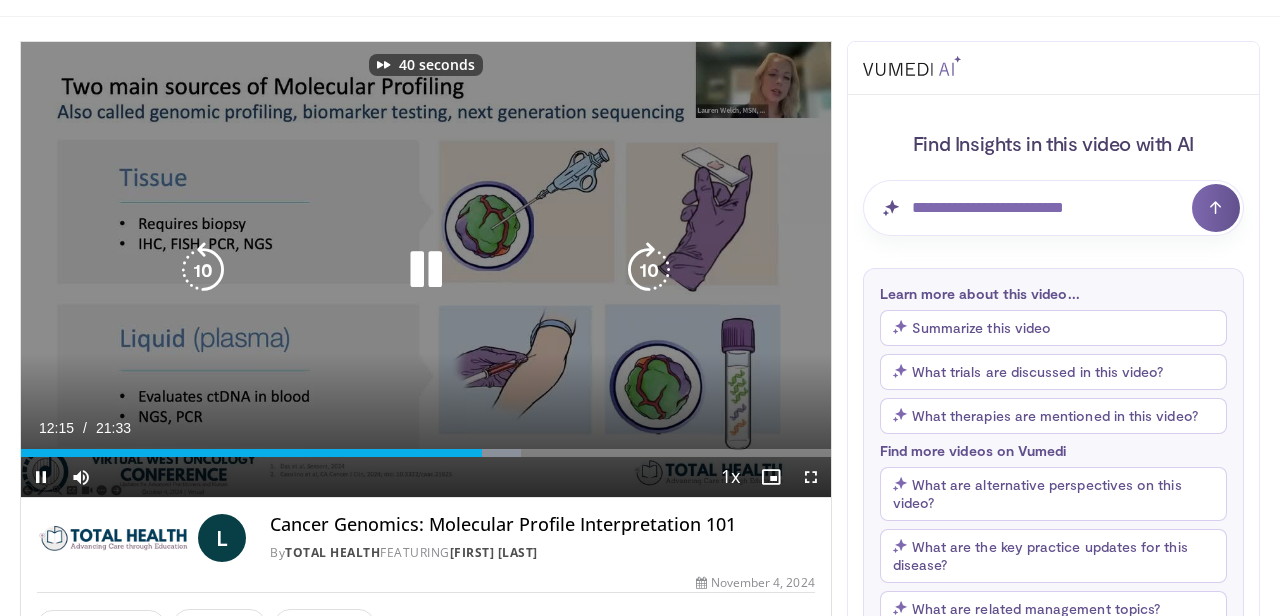 click at bounding box center (649, 270) 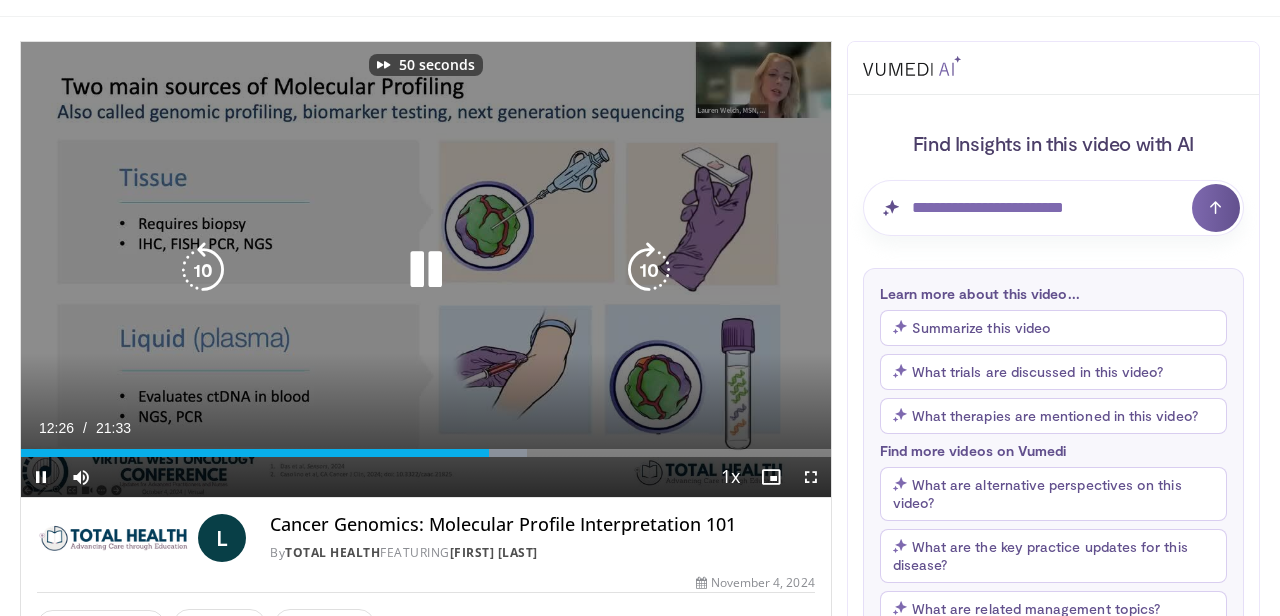 click at bounding box center [649, 270] 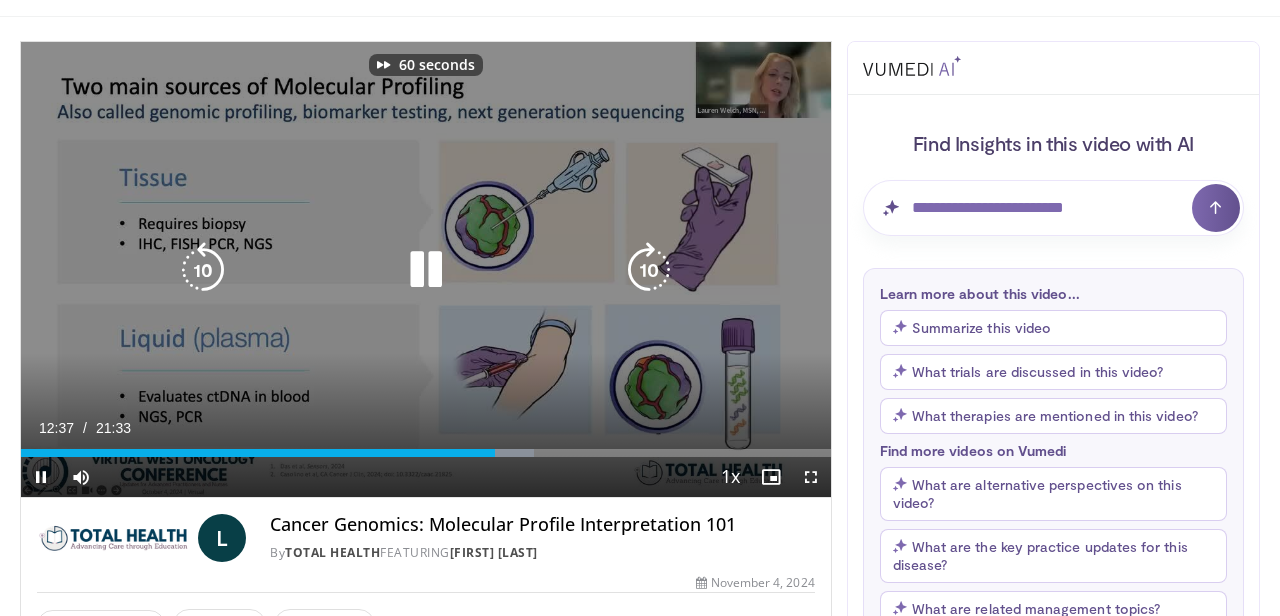 click at bounding box center (649, 270) 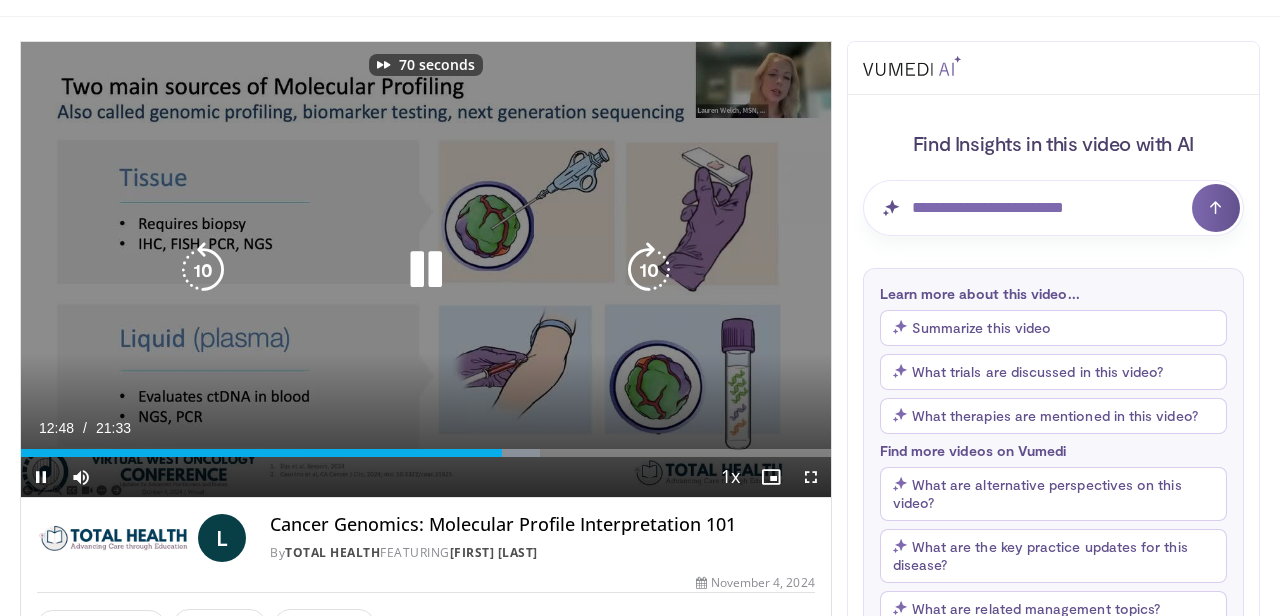 click at bounding box center [649, 270] 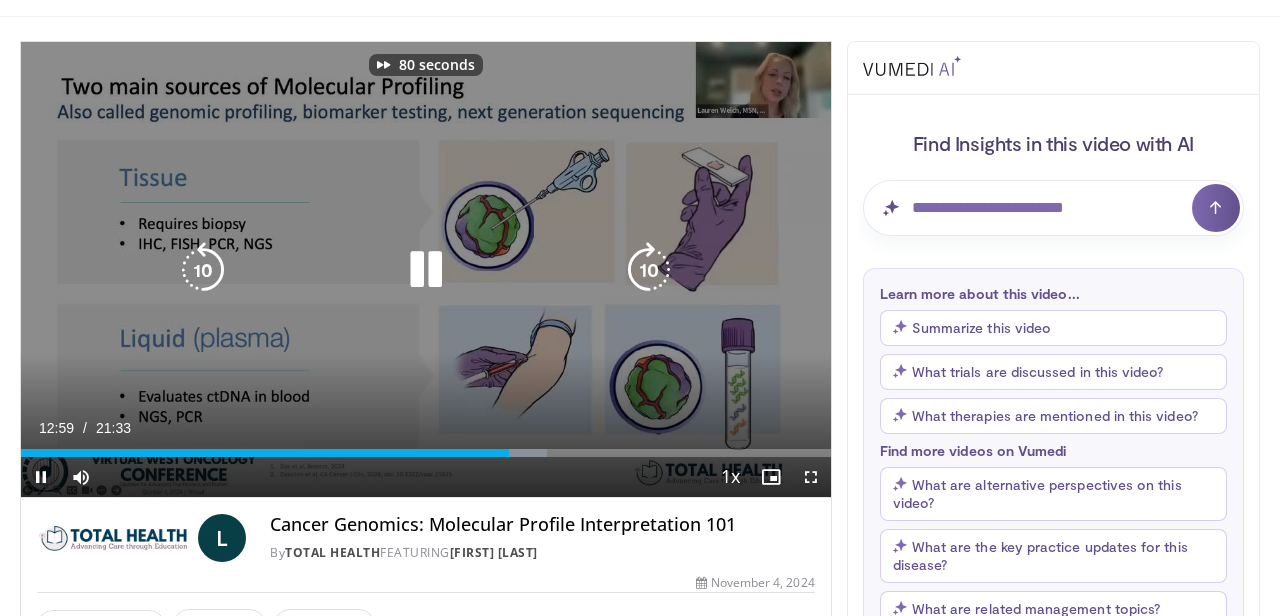 click at bounding box center (649, 270) 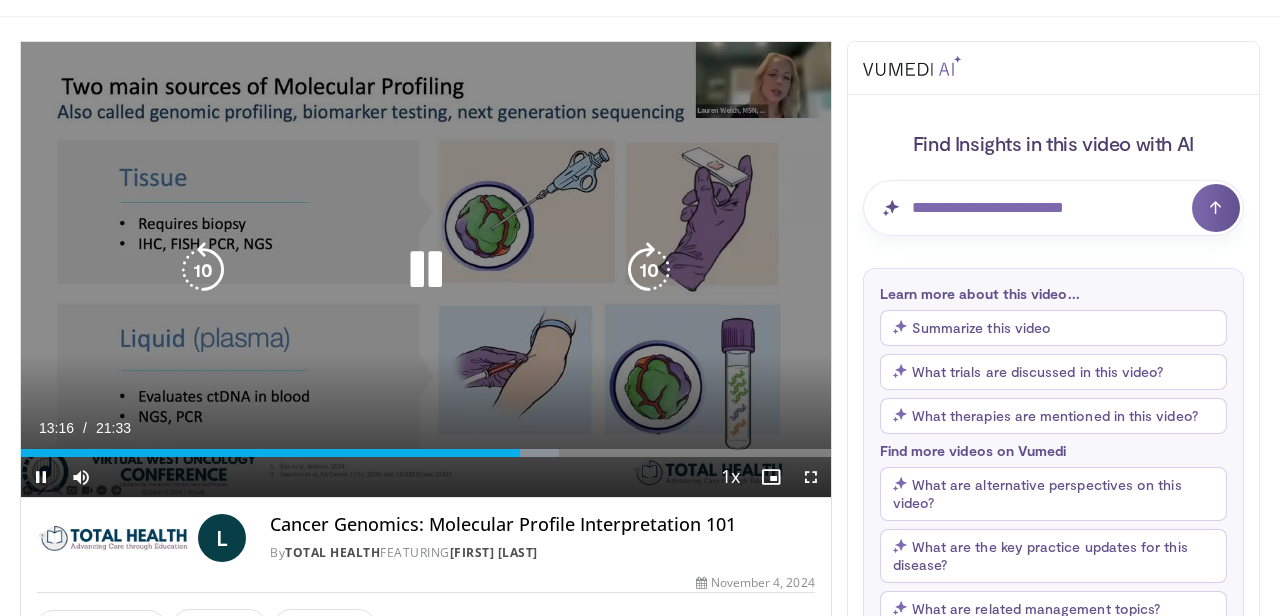click at bounding box center (649, 270) 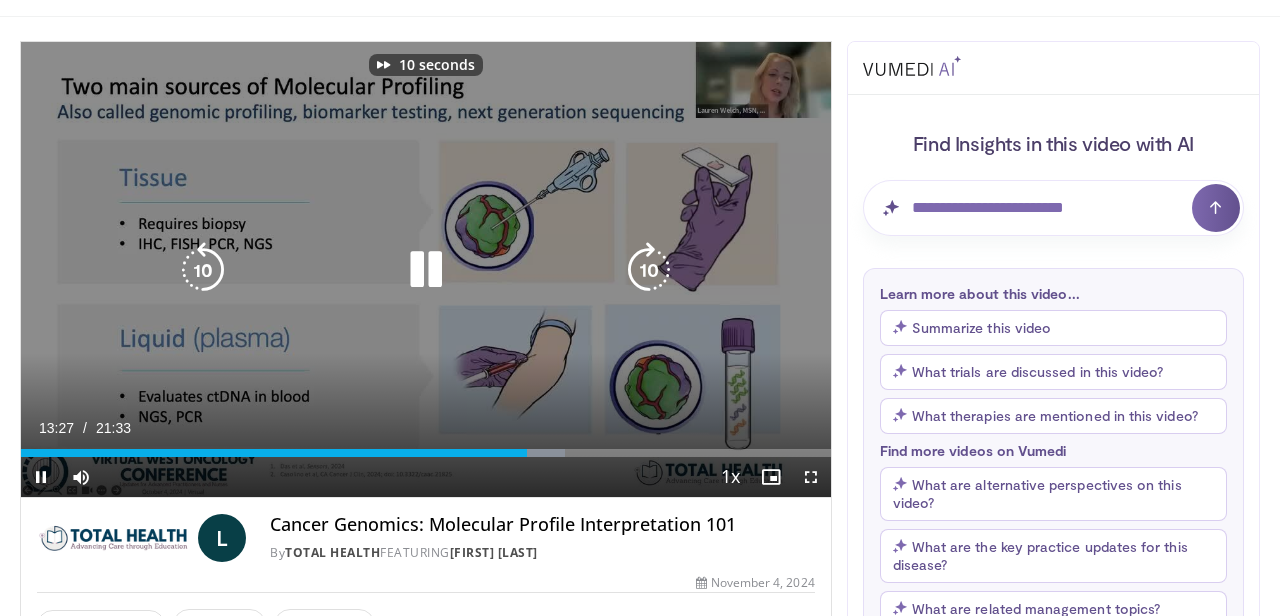 click at bounding box center (649, 270) 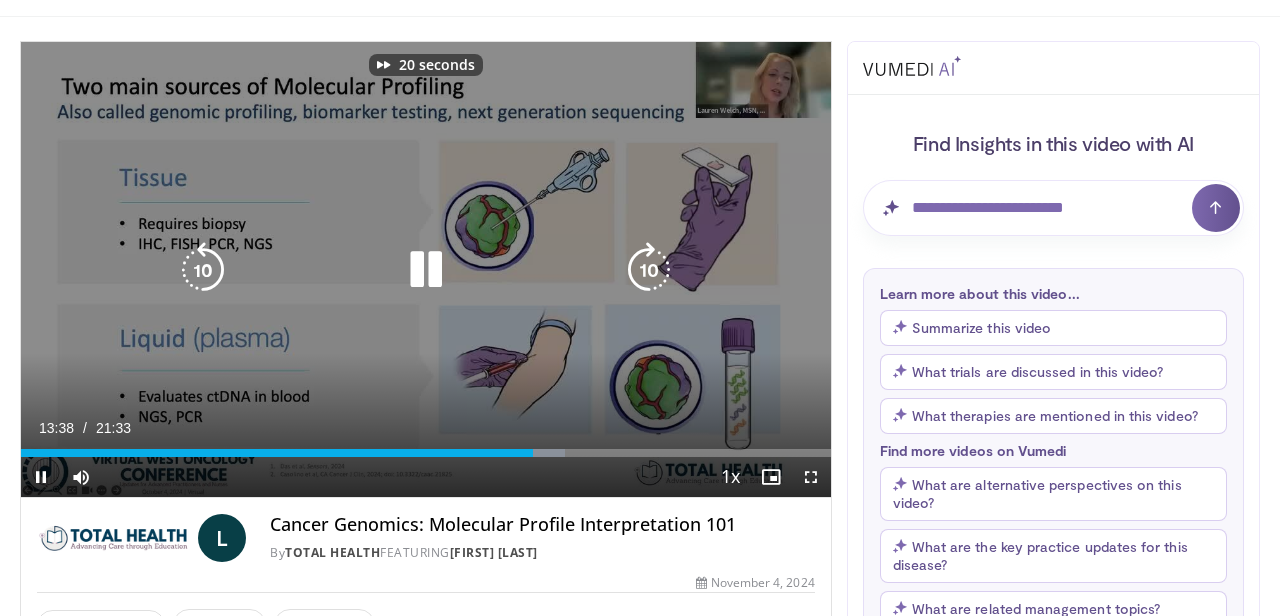 click at bounding box center (649, 270) 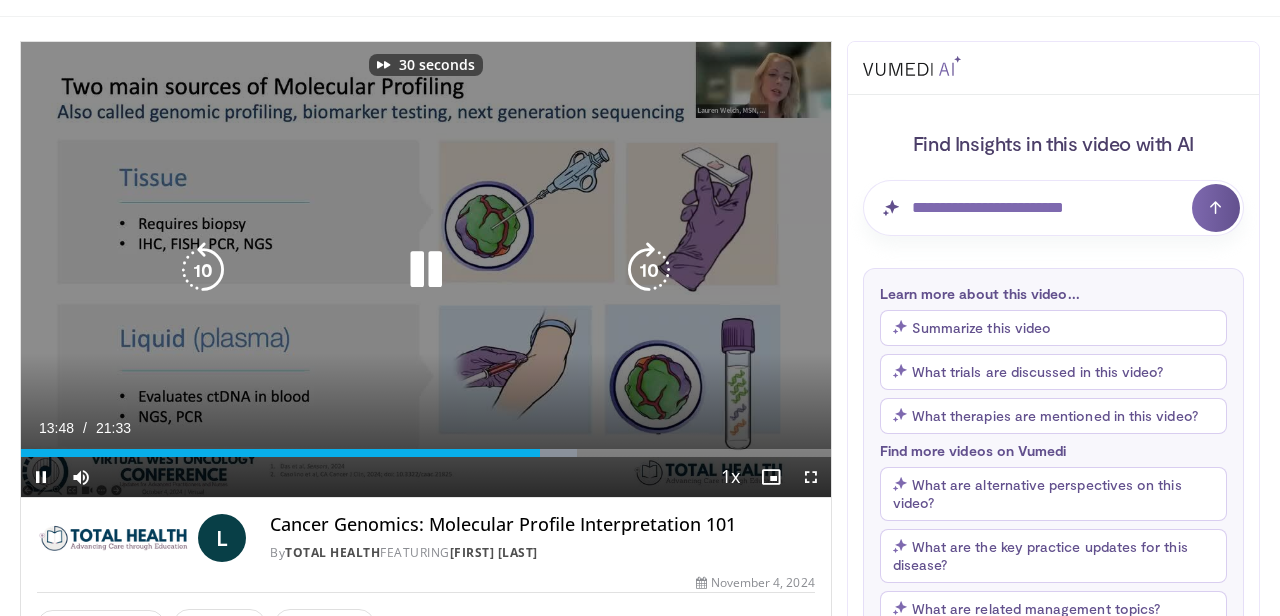 click at bounding box center (649, 270) 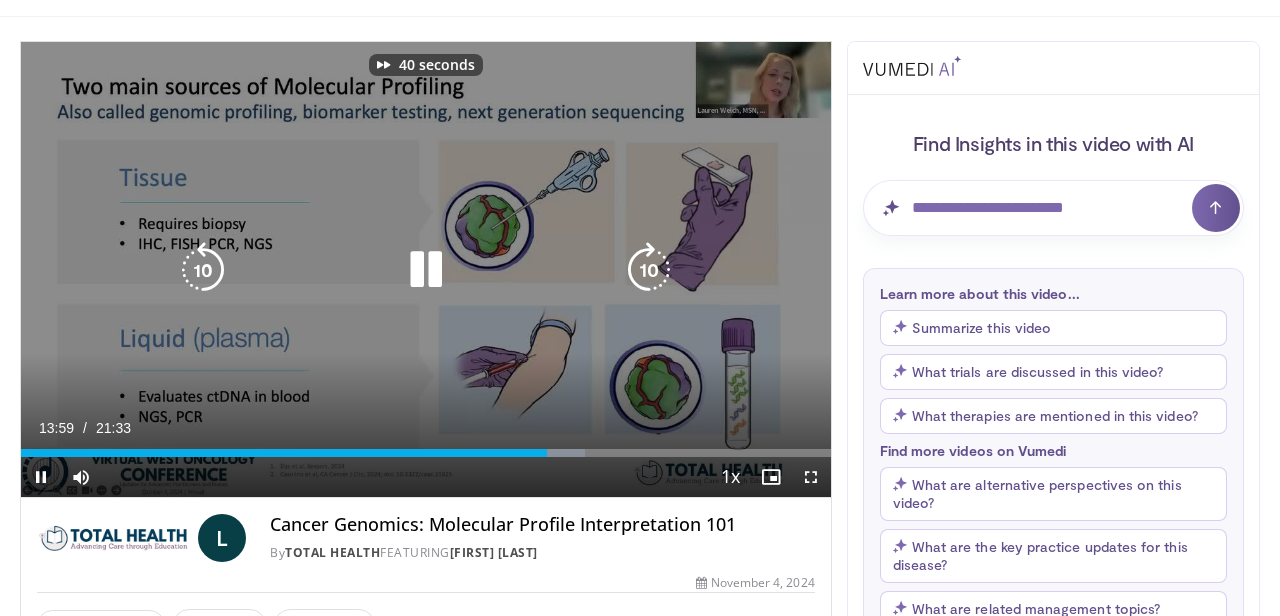 click at bounding box center [649, 270] 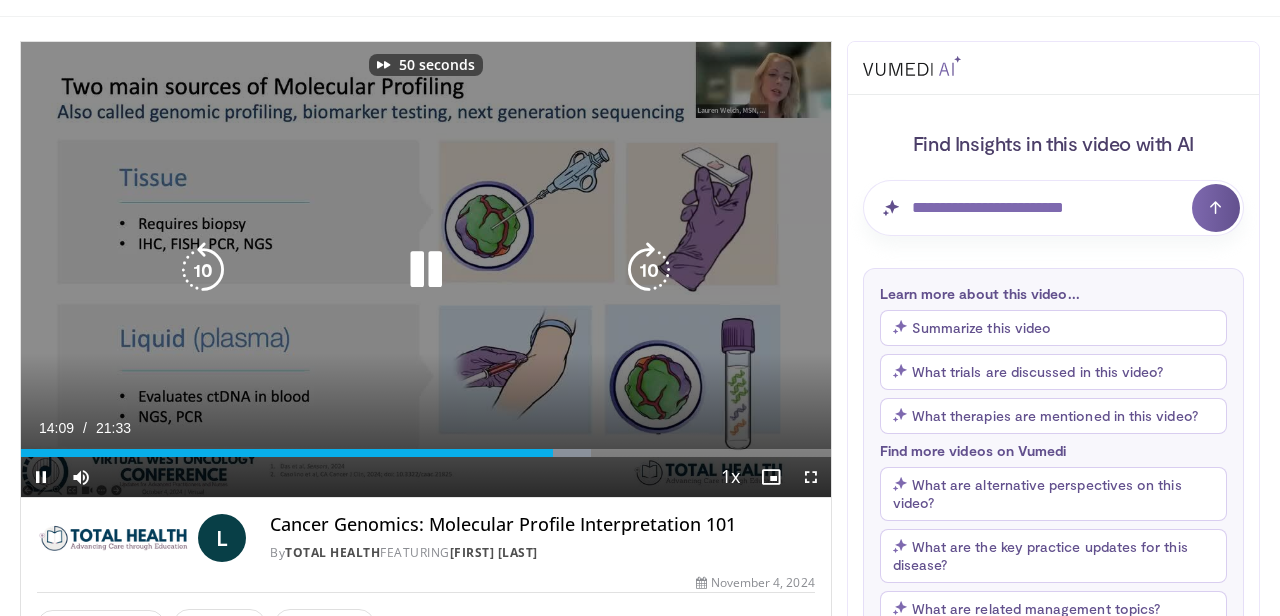 click at bounding box center [649, 270] 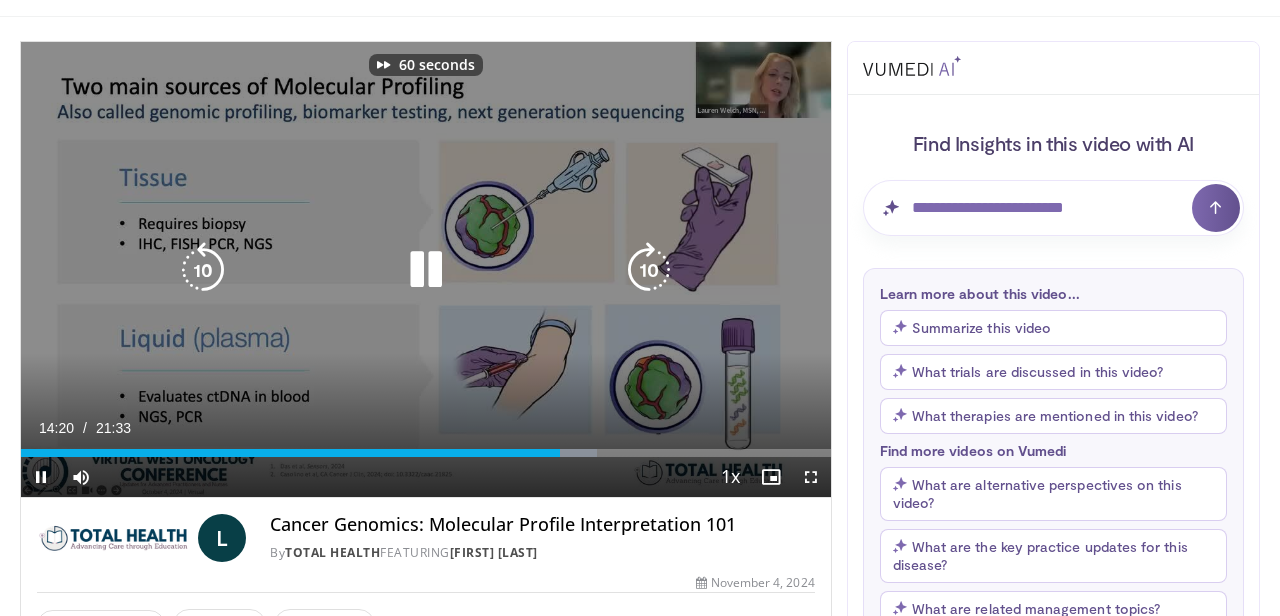 click at bounding box center [649, 270] 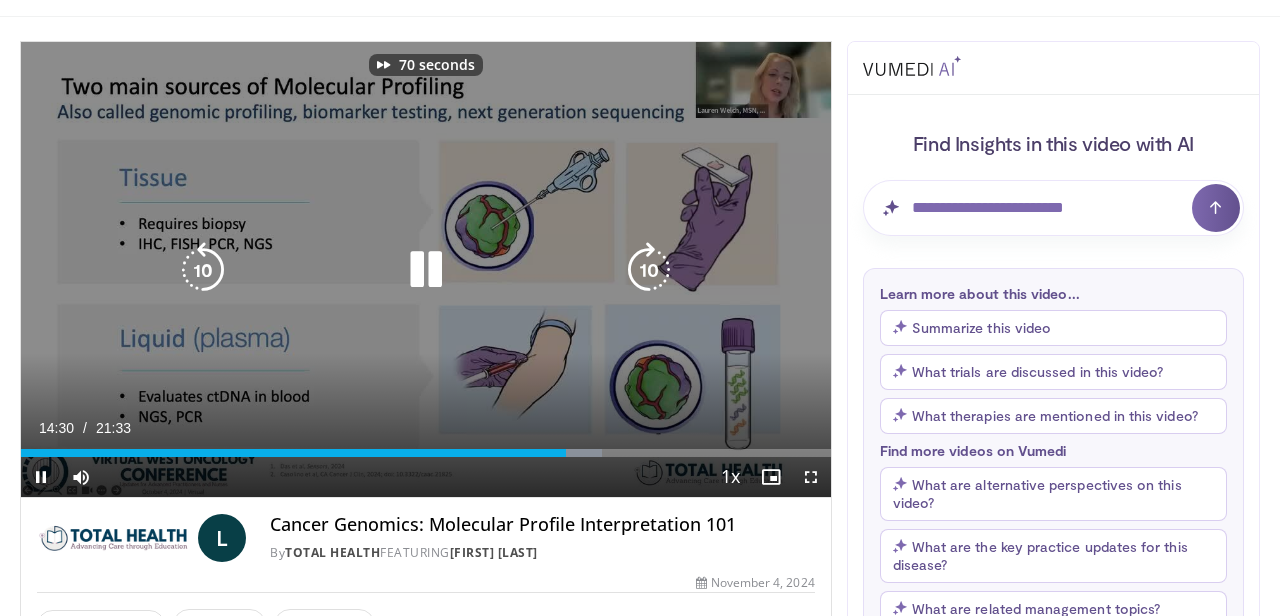 click at bounding box center (649, 270) 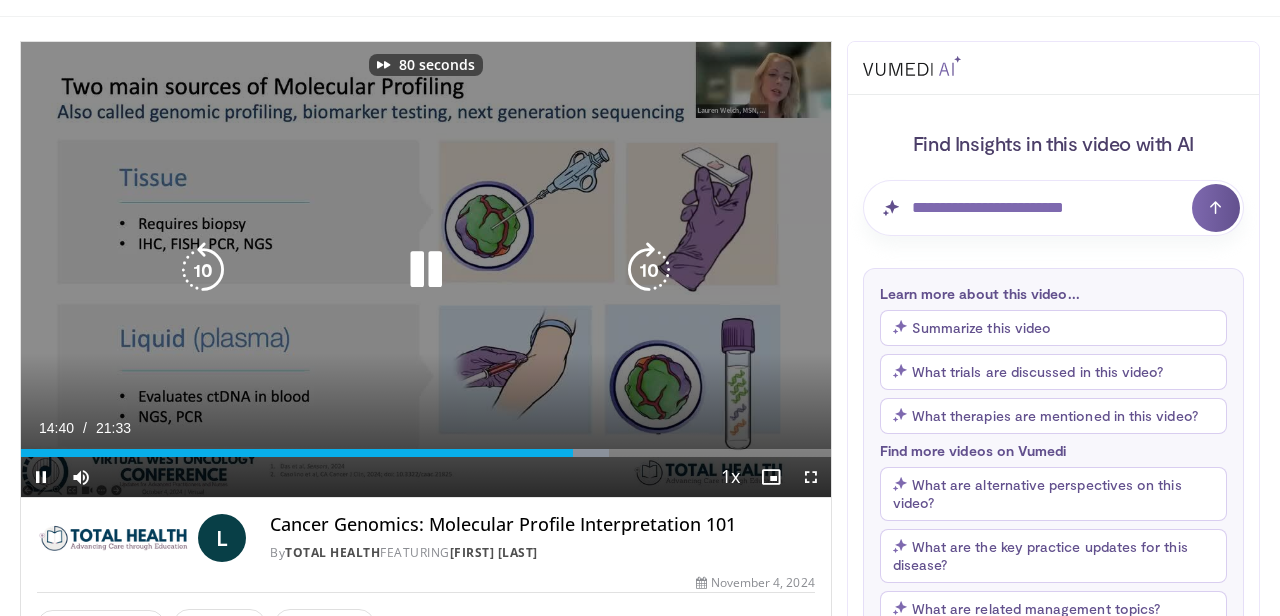 click at bounding box center (649, 270) 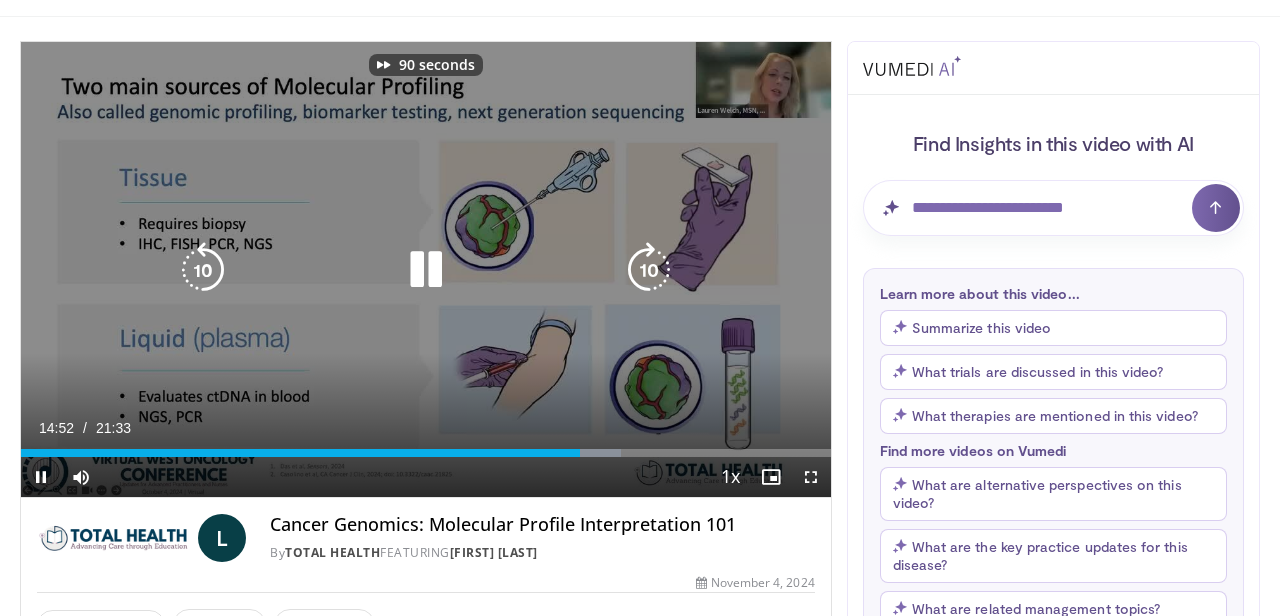click at bounding box center (649, 270) 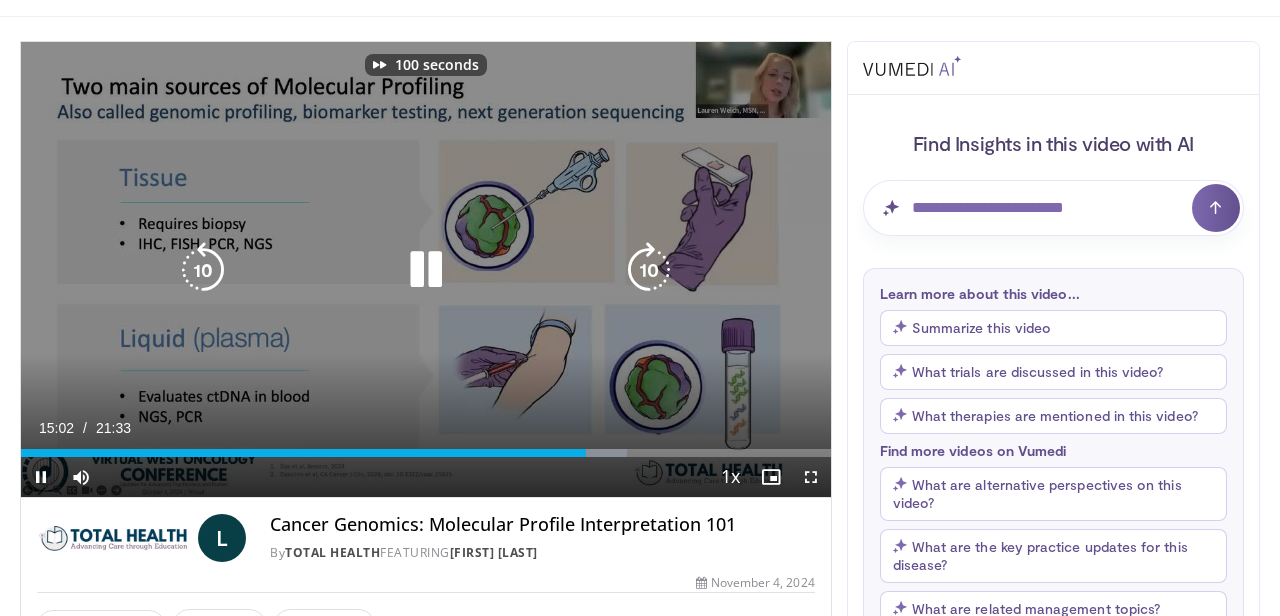 click at bounding box center (649, 270) 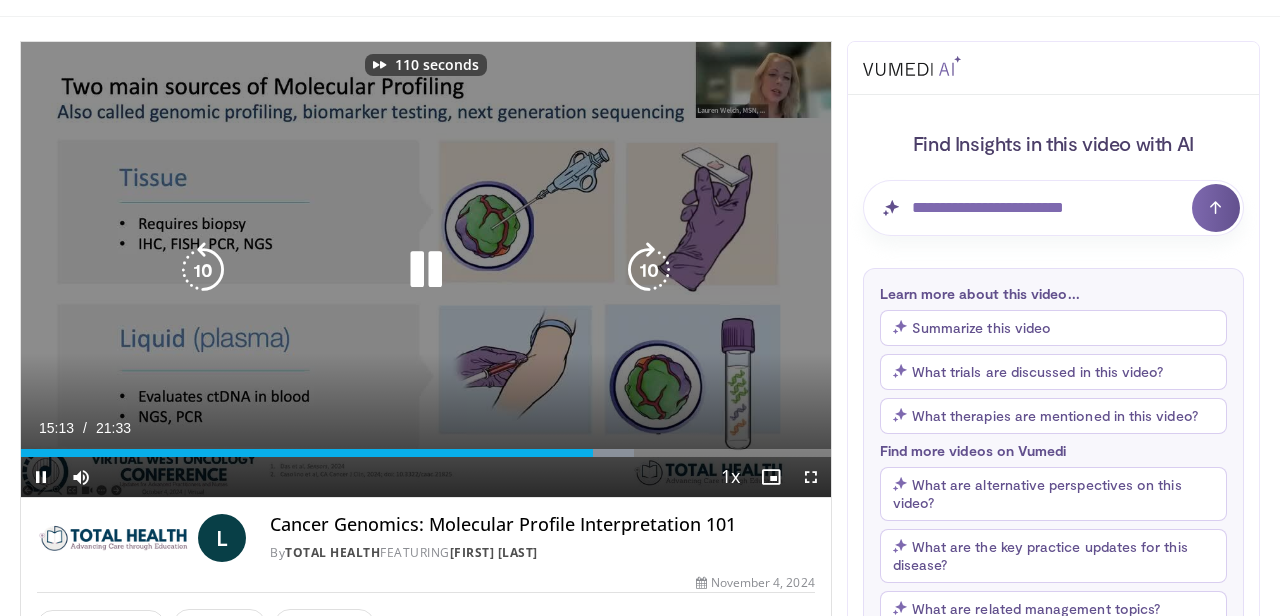 click at bounding box center (649, 270) 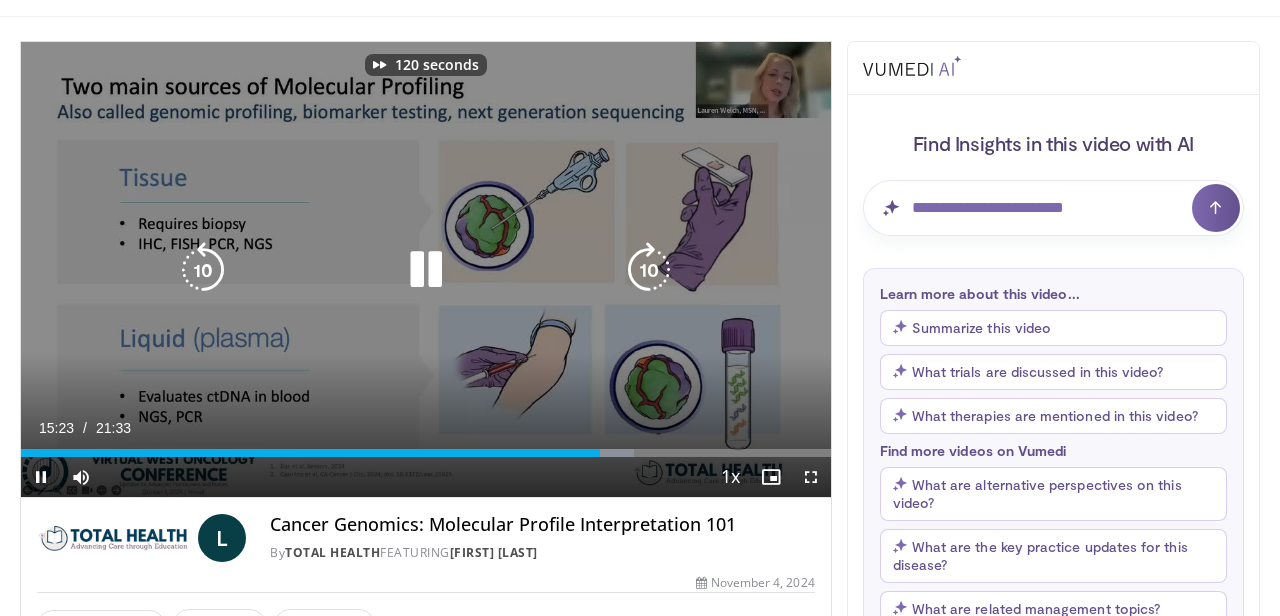 click at bounding box center (649, 270) 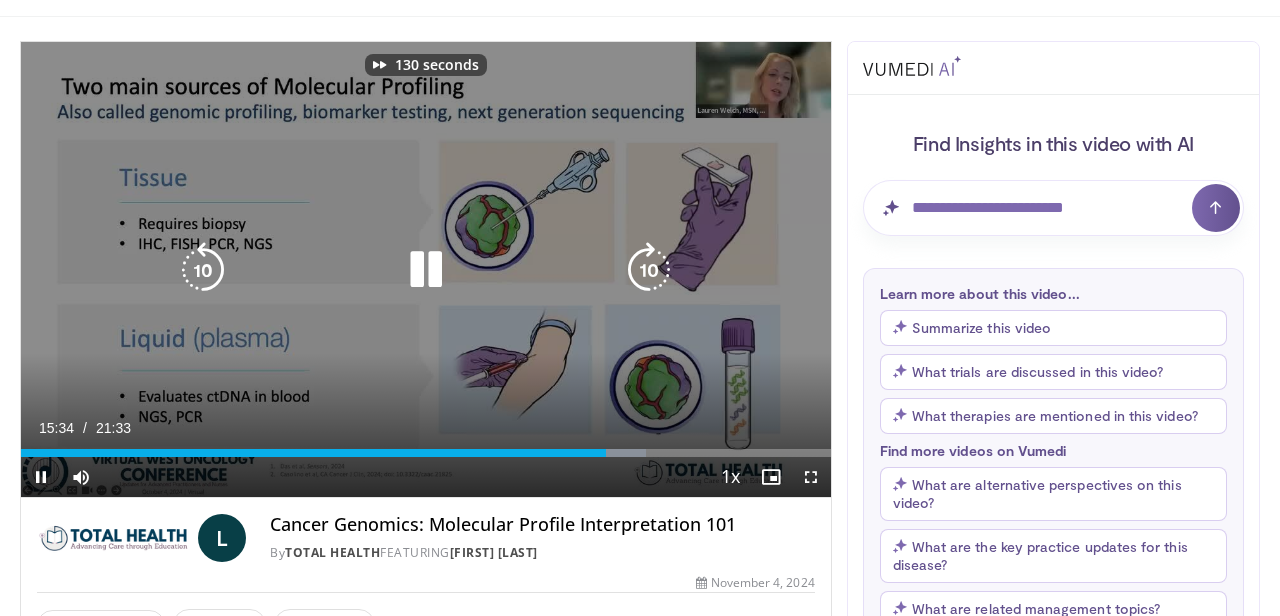 click at bounding box center [649, 270] 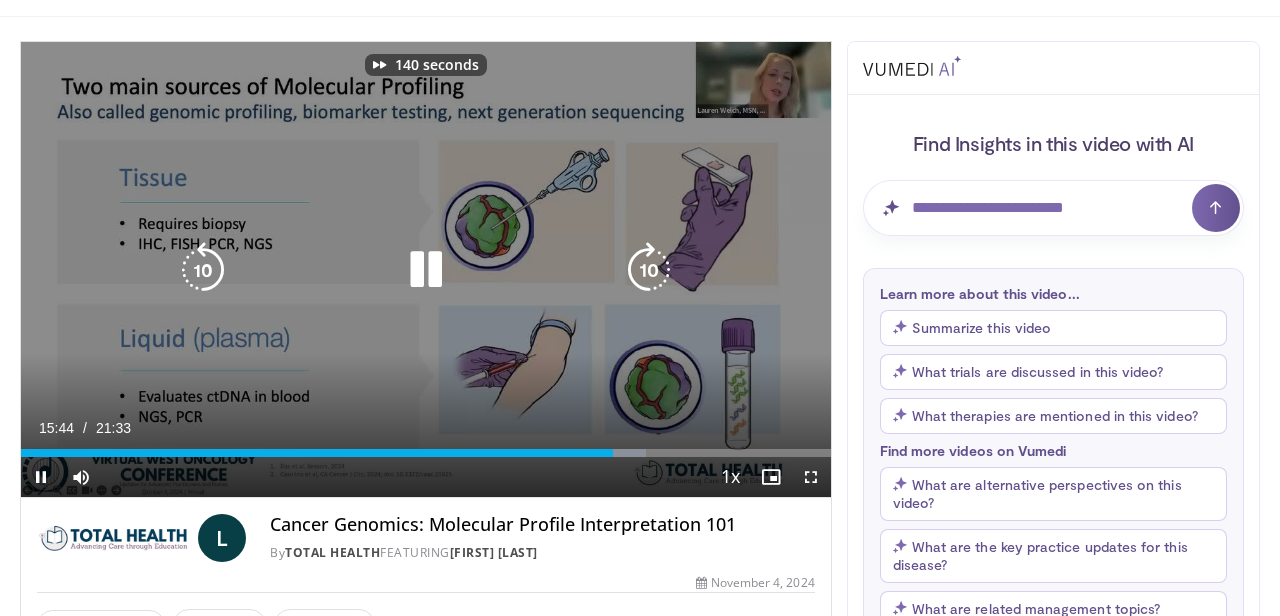 click at bounding box center (649, 270) 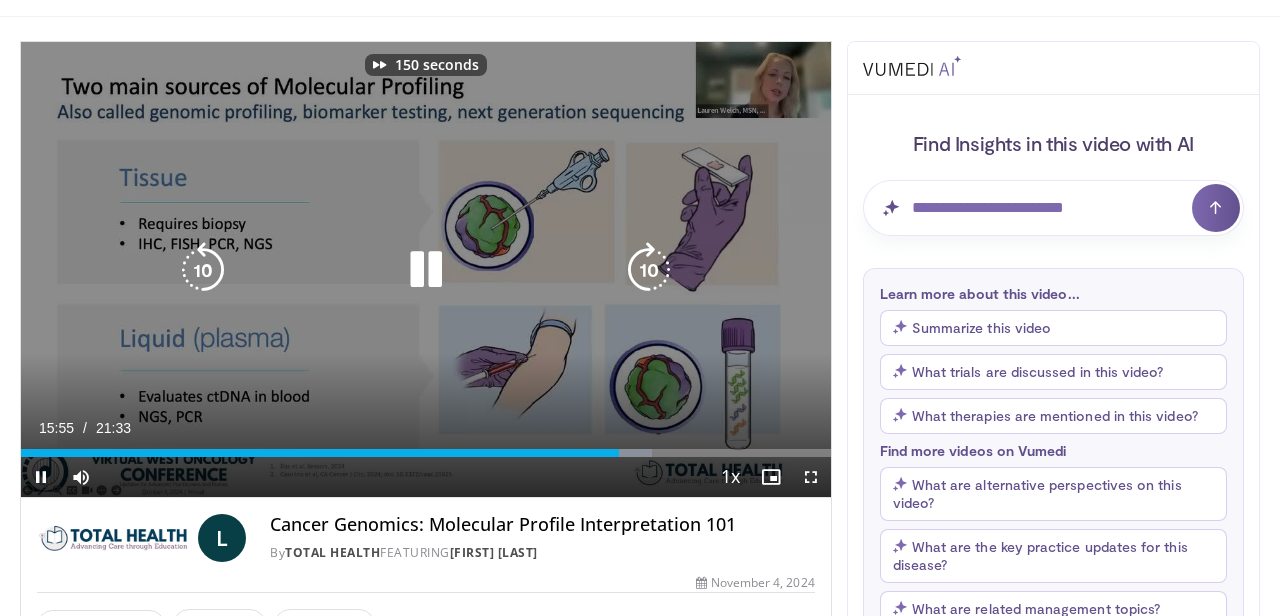 click at bounding box center [649, 270] 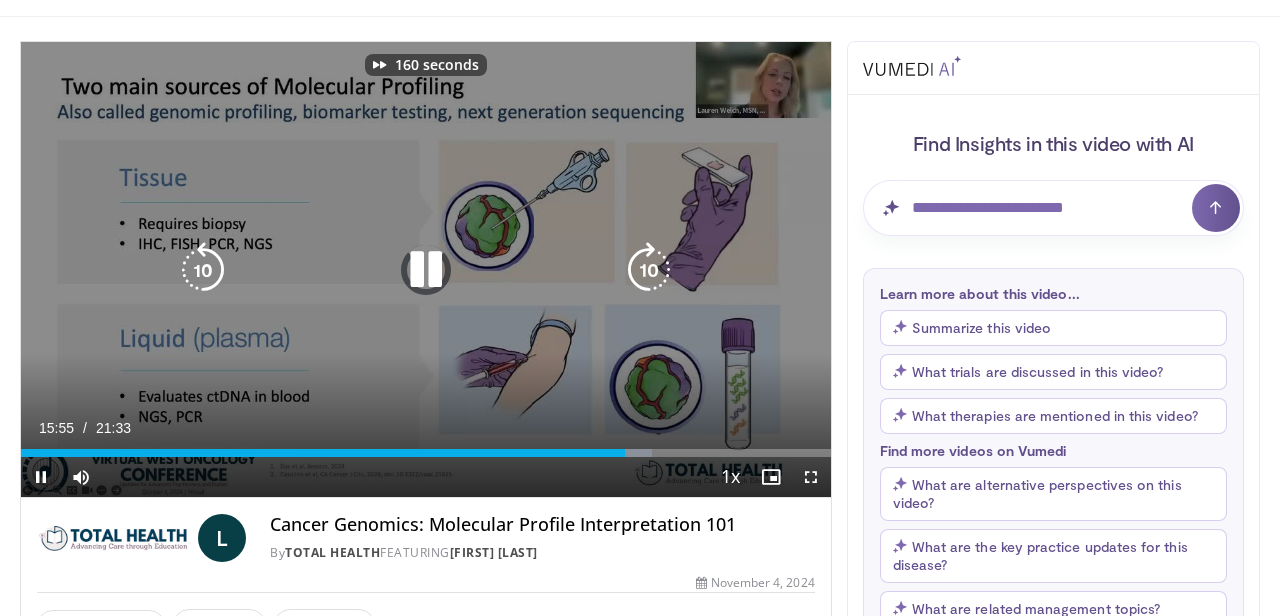 click at bounding box center (649, 270) 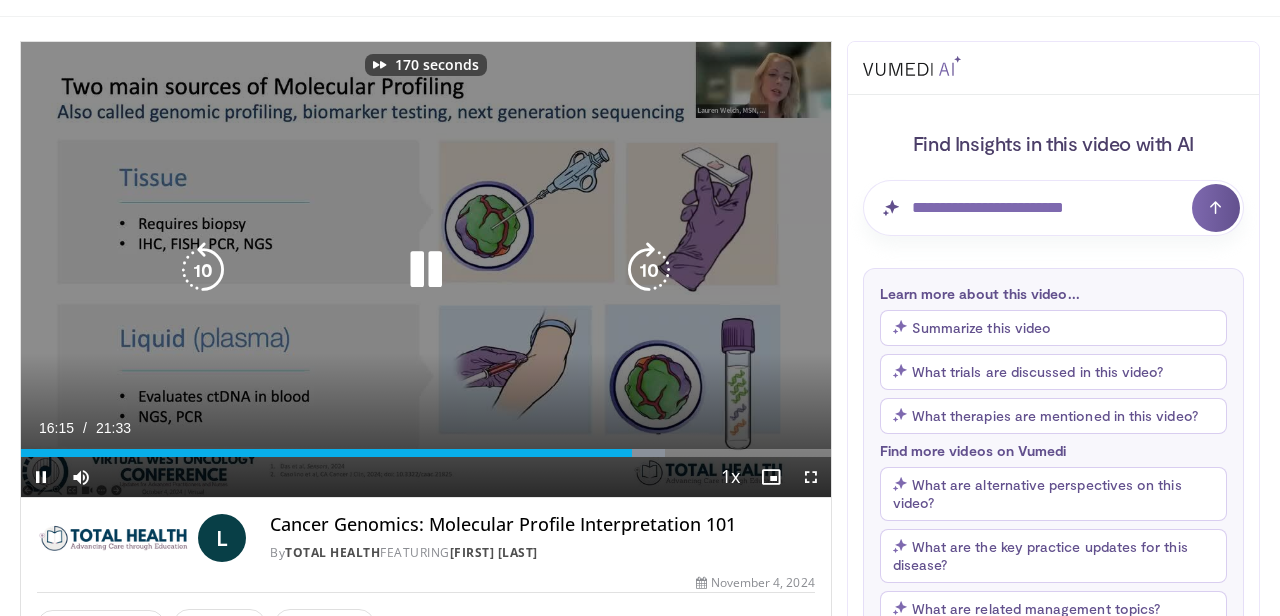 click at bounding box center [649, 270] 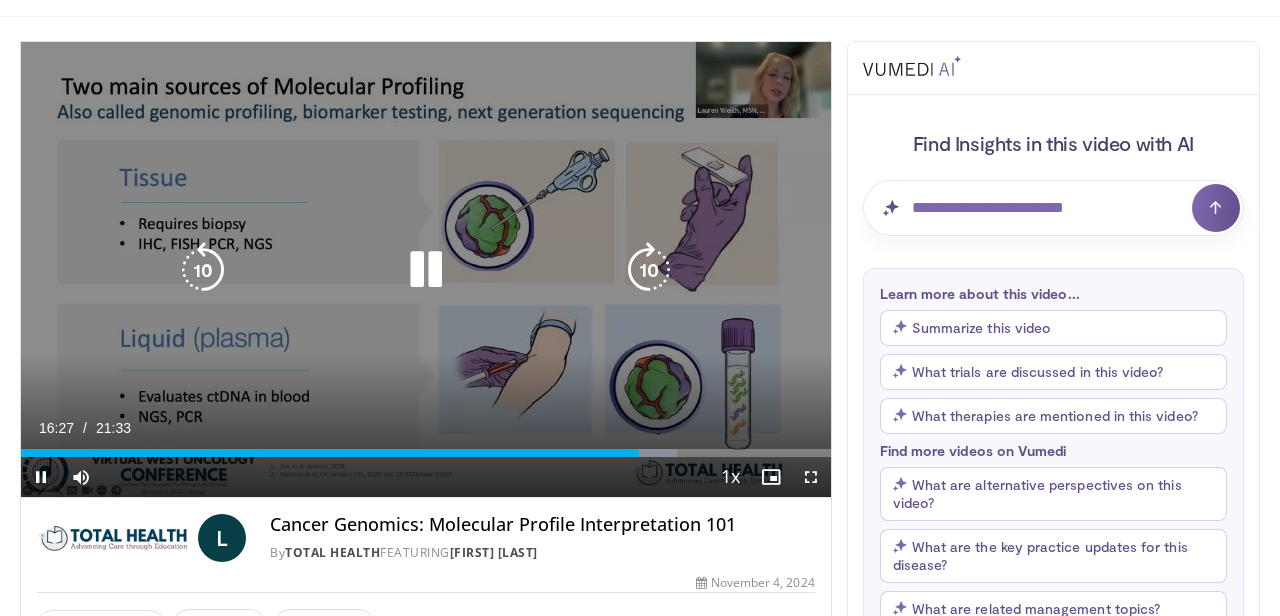 click at bounding box center [649, 270] 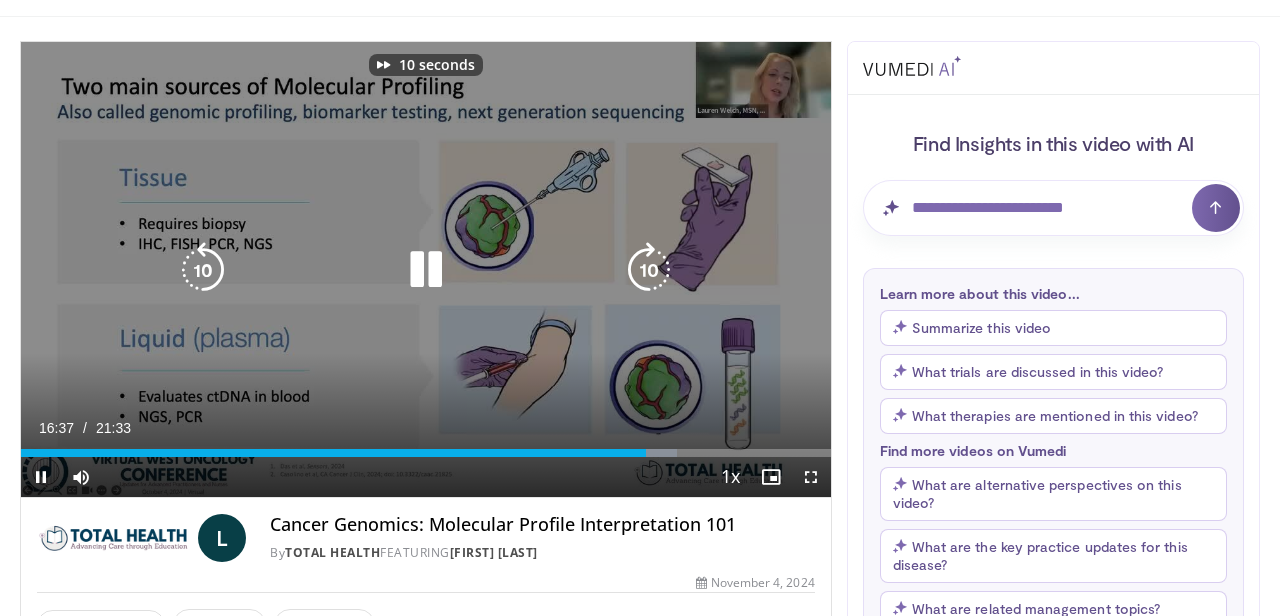 click at bounding box center [649, 270] 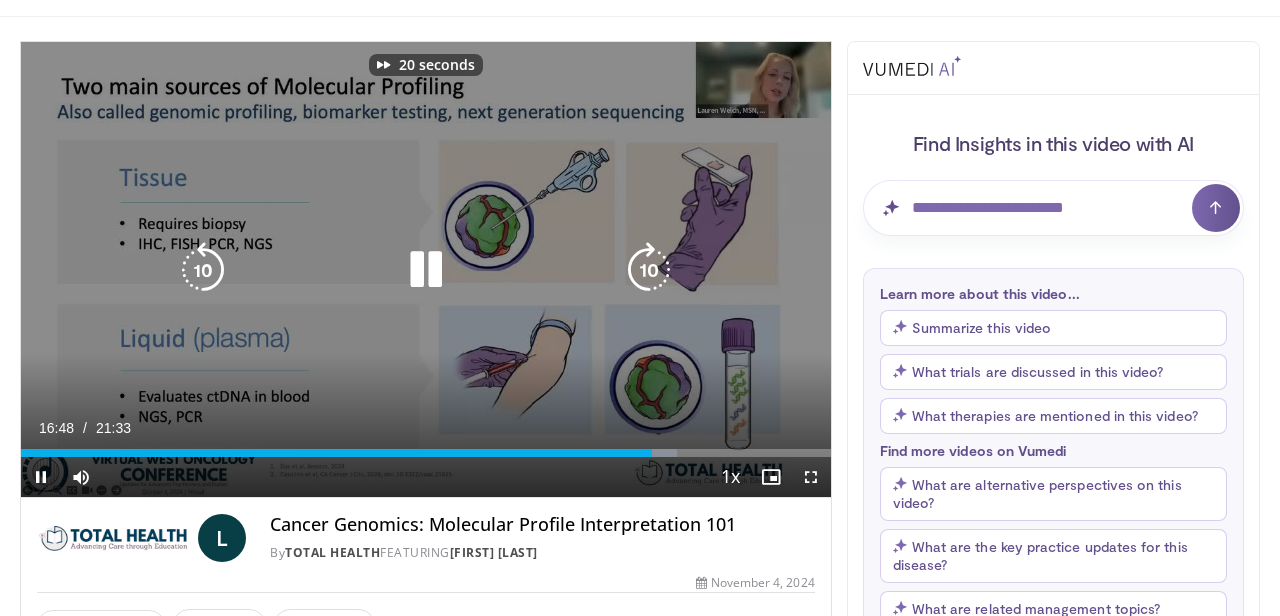 click at bounding box center [649, 270] 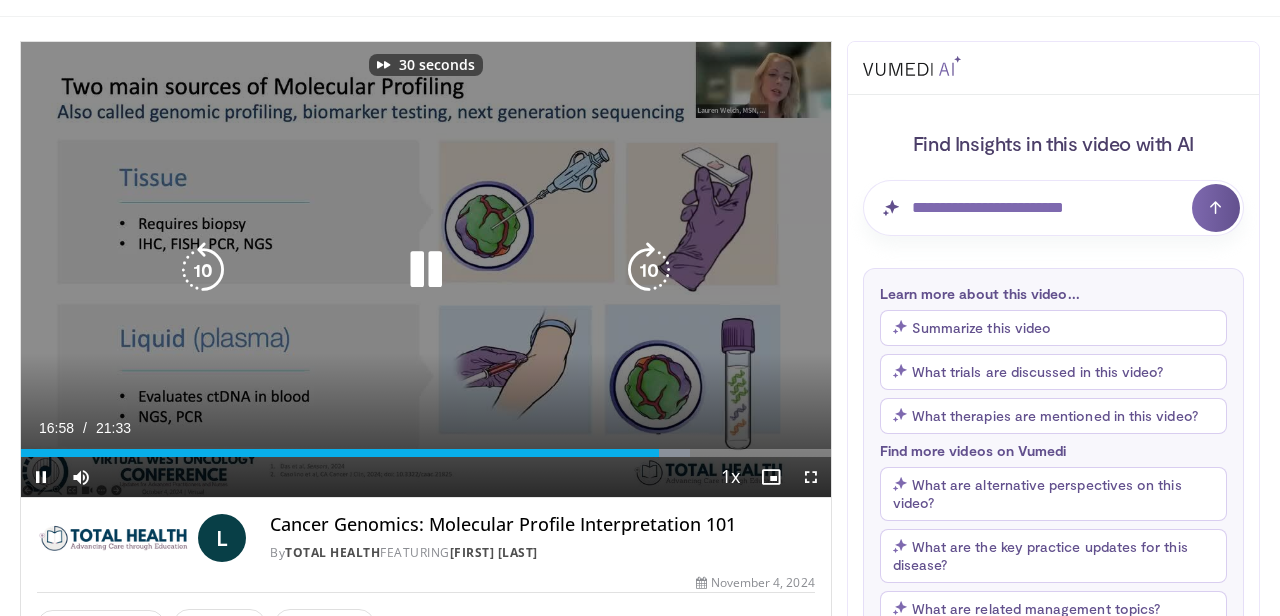 click at bounding box center [649, 270] 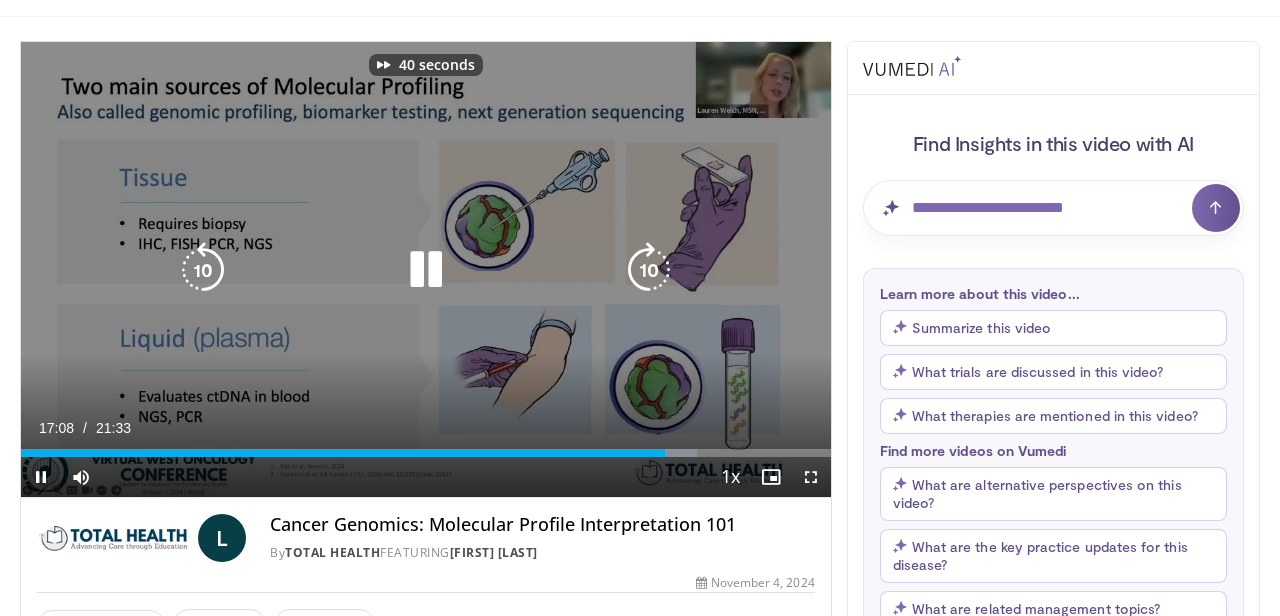 click at bounding box center [649, 270] 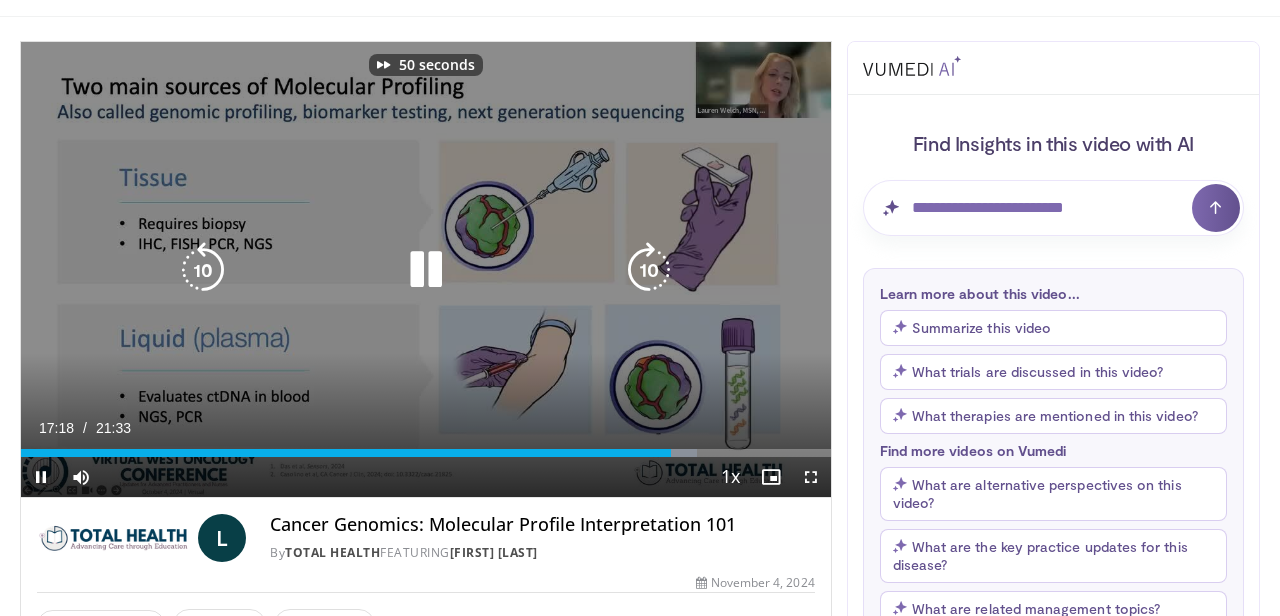 click at bounding box center [649, 270] 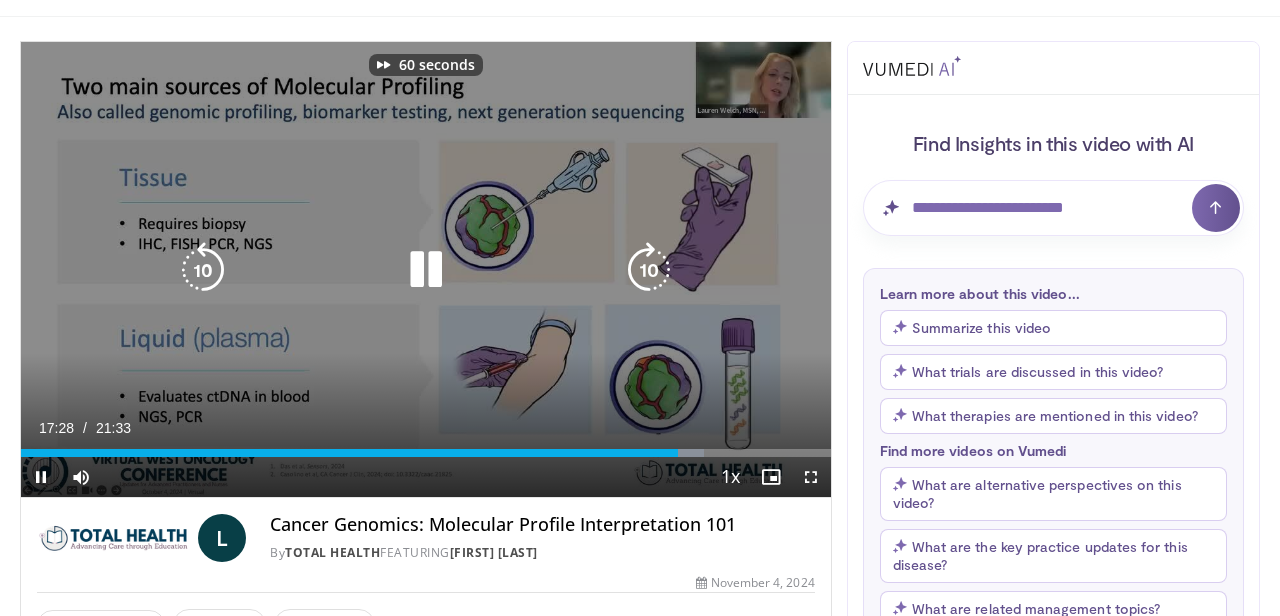 click at bounding box center (649, 270) 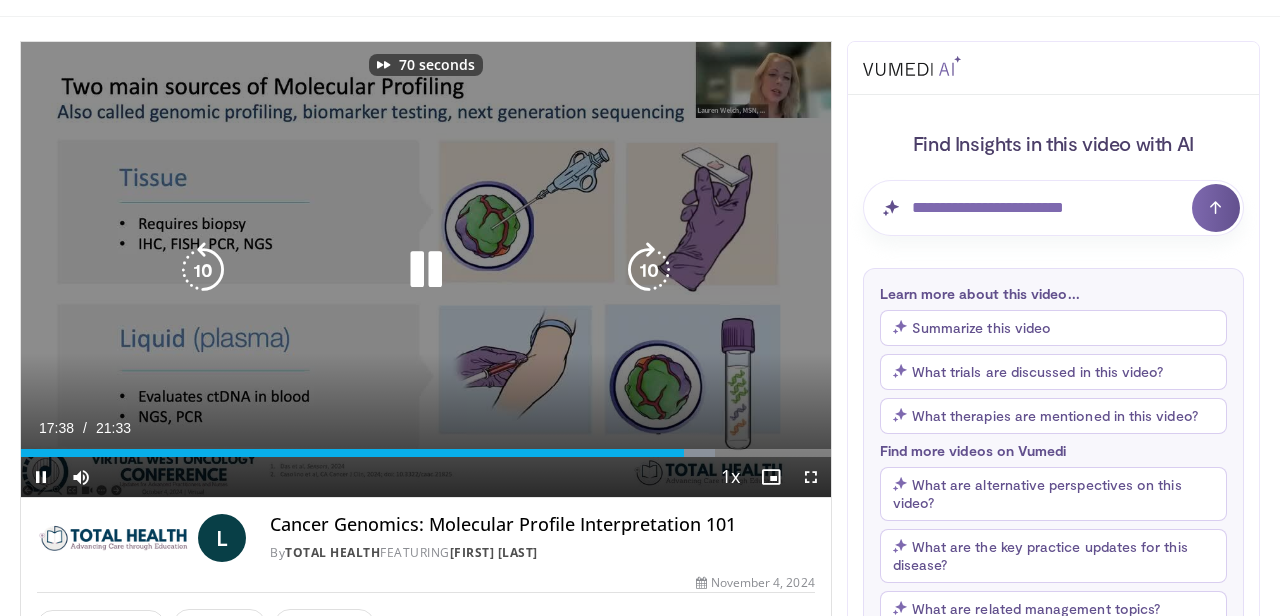 click at bounding box center (649, 270) 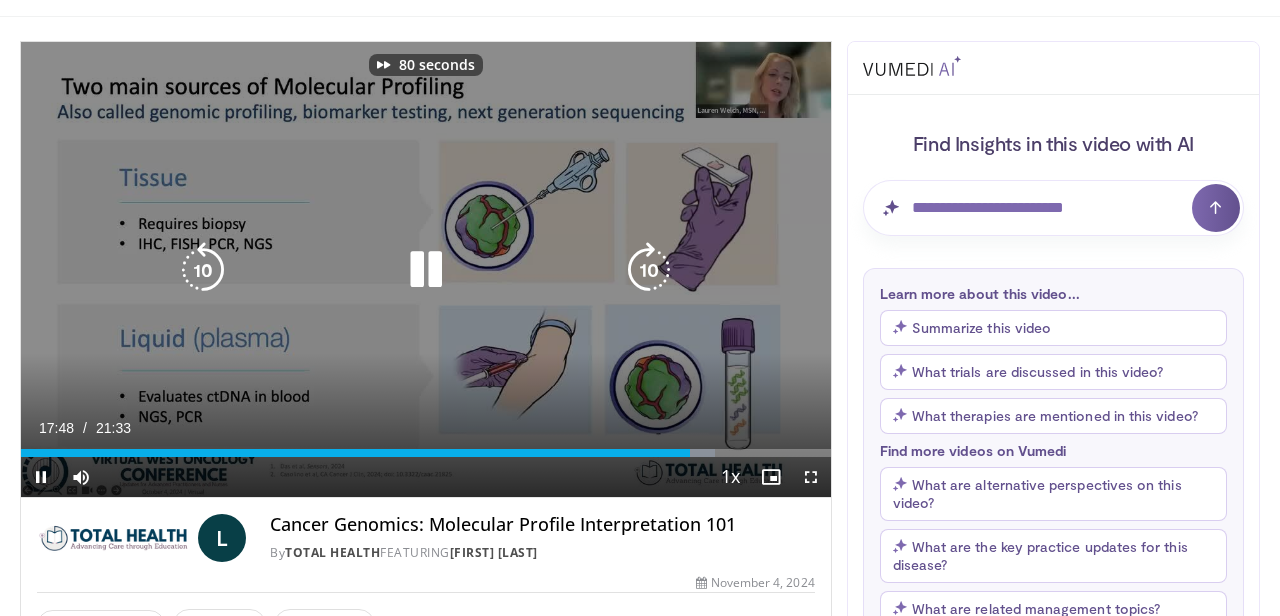 click at bounding box center [649, 270] 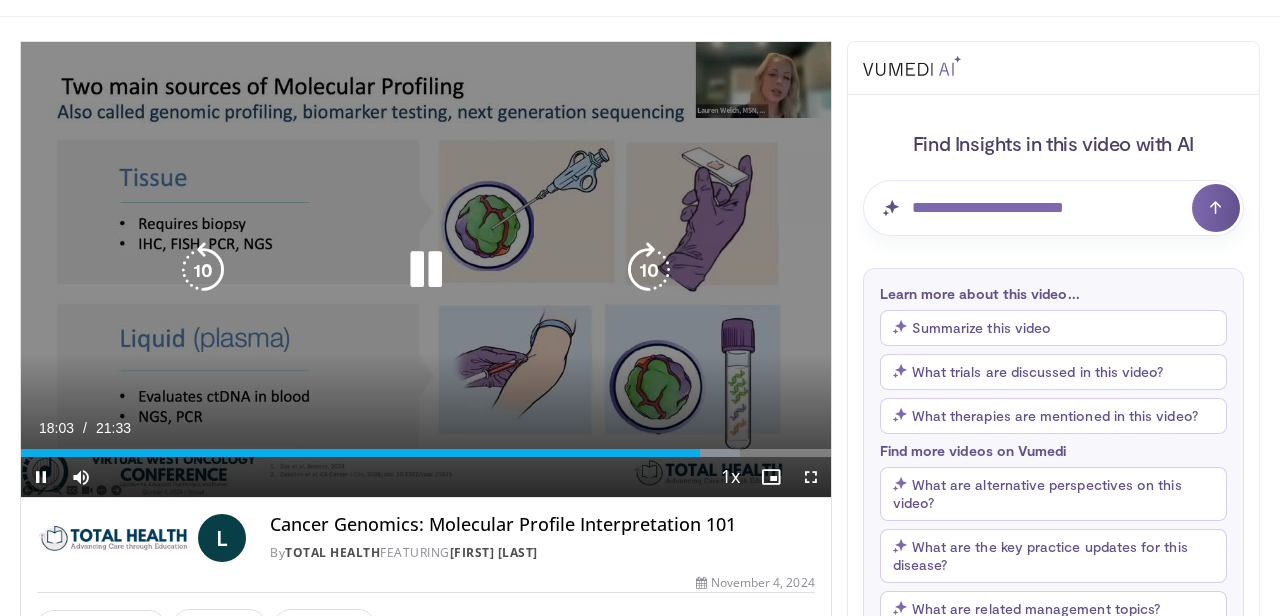 click at bounding box center (649, 270) 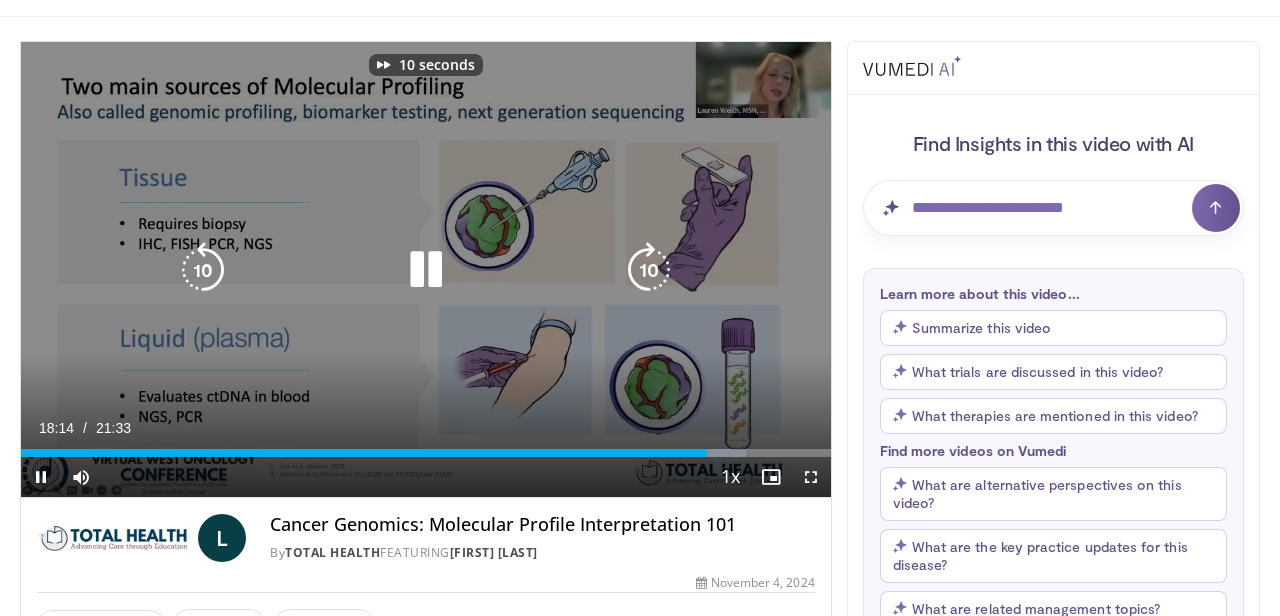 click at bounding box center (649, 270) 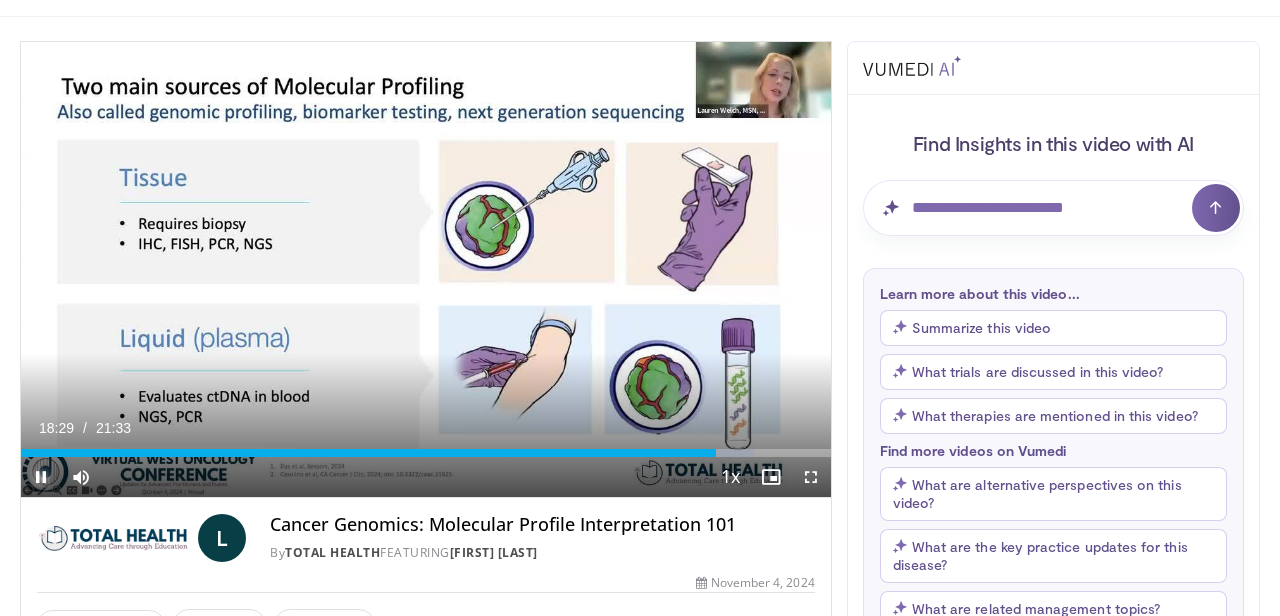 click at bounding box center (41, 477) 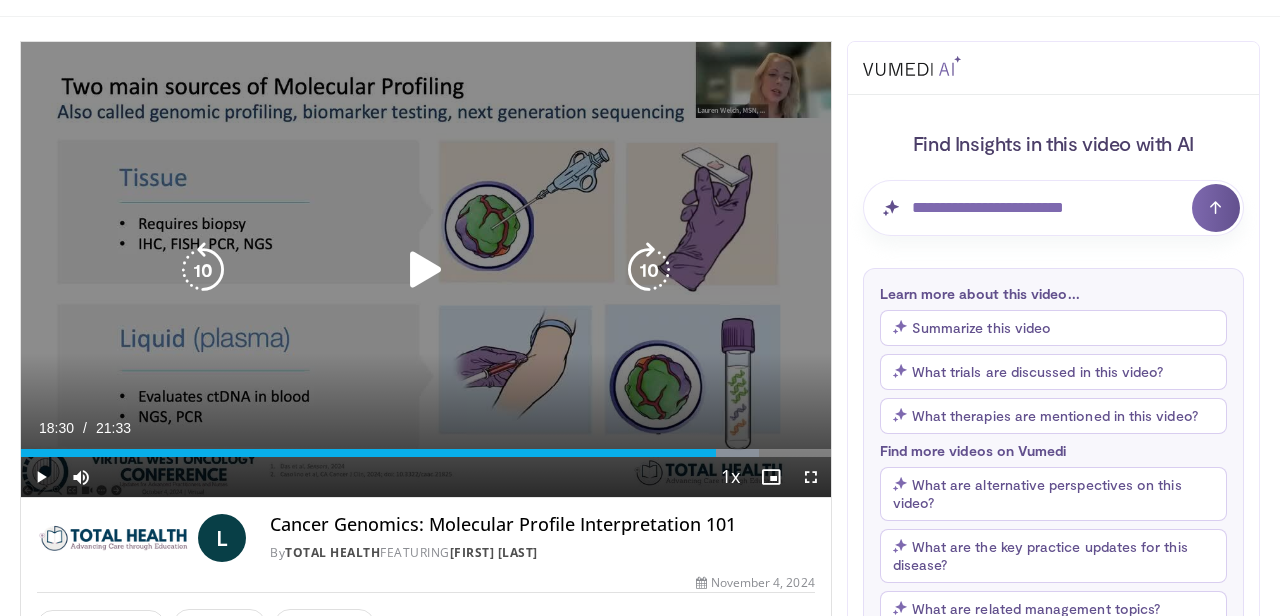 click at bounding box center (426, 270) 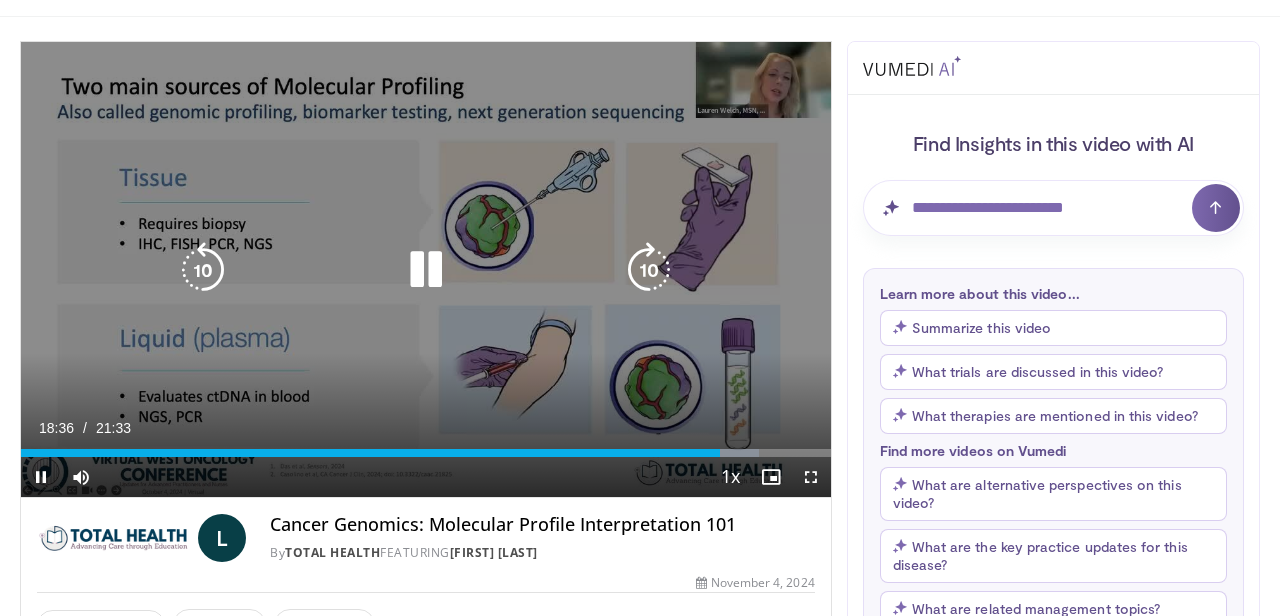 click at bounding box center (649, 270) 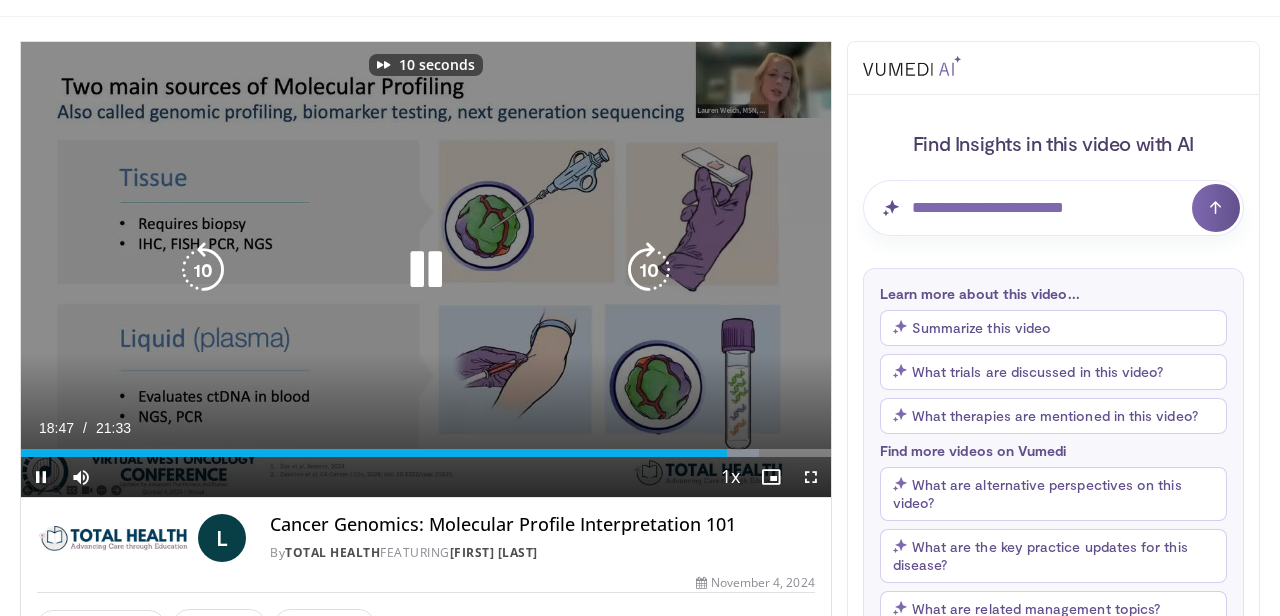 click at bounding box center (649, 270) 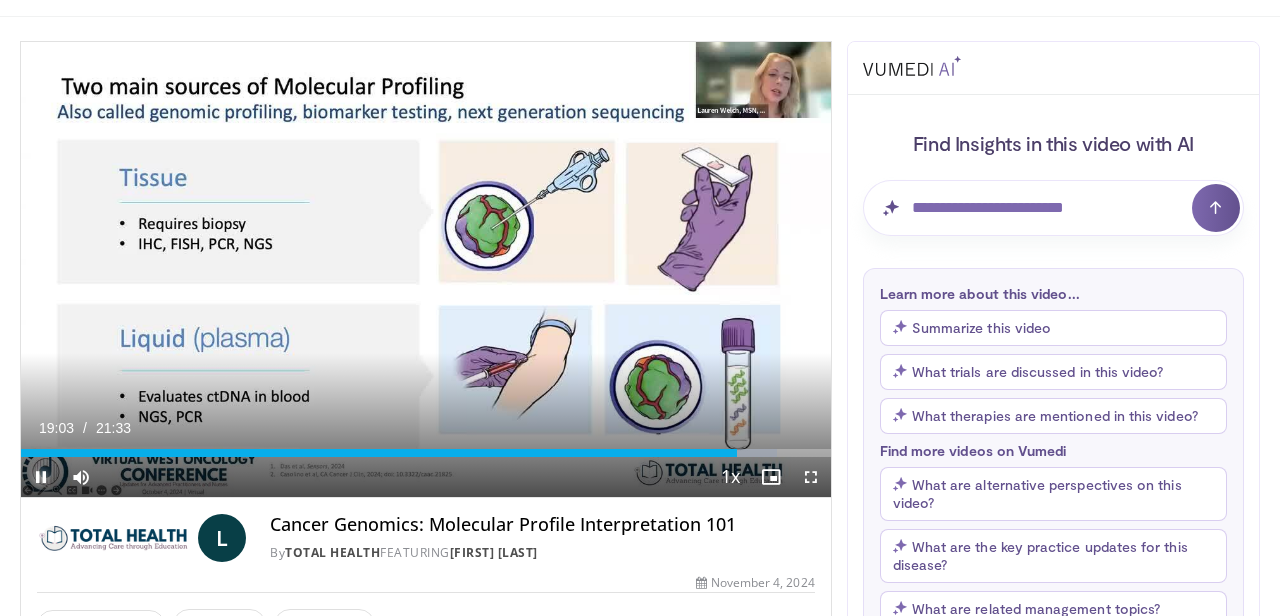 click at bounding box center (41, 477) 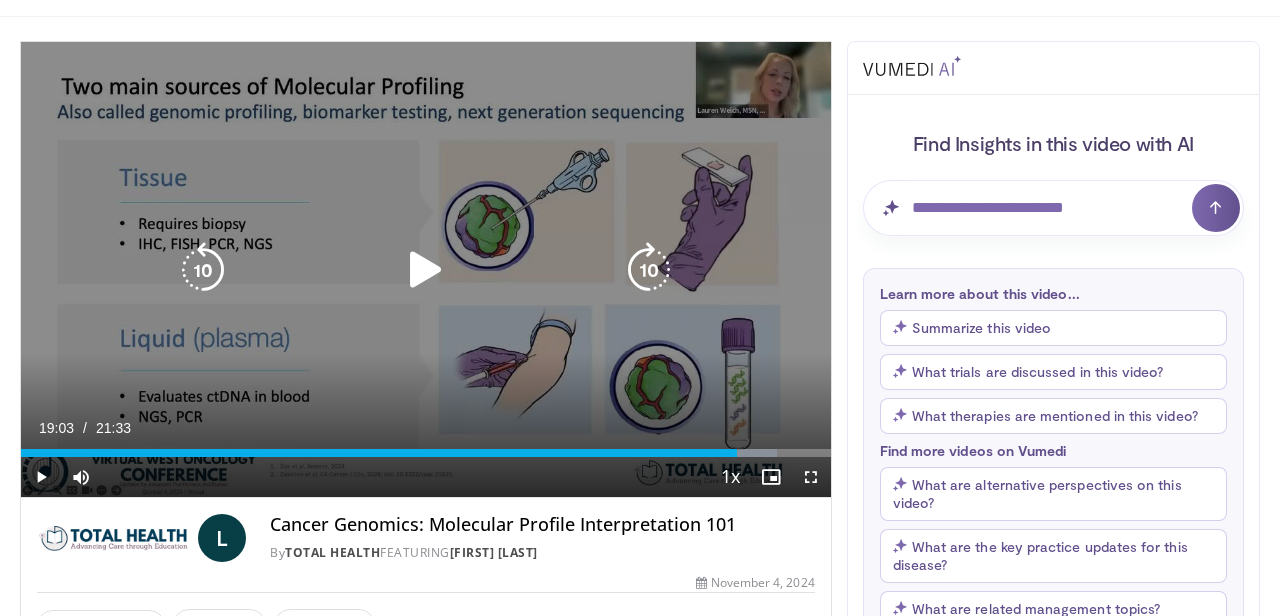 click at bounding box center (203, 270) 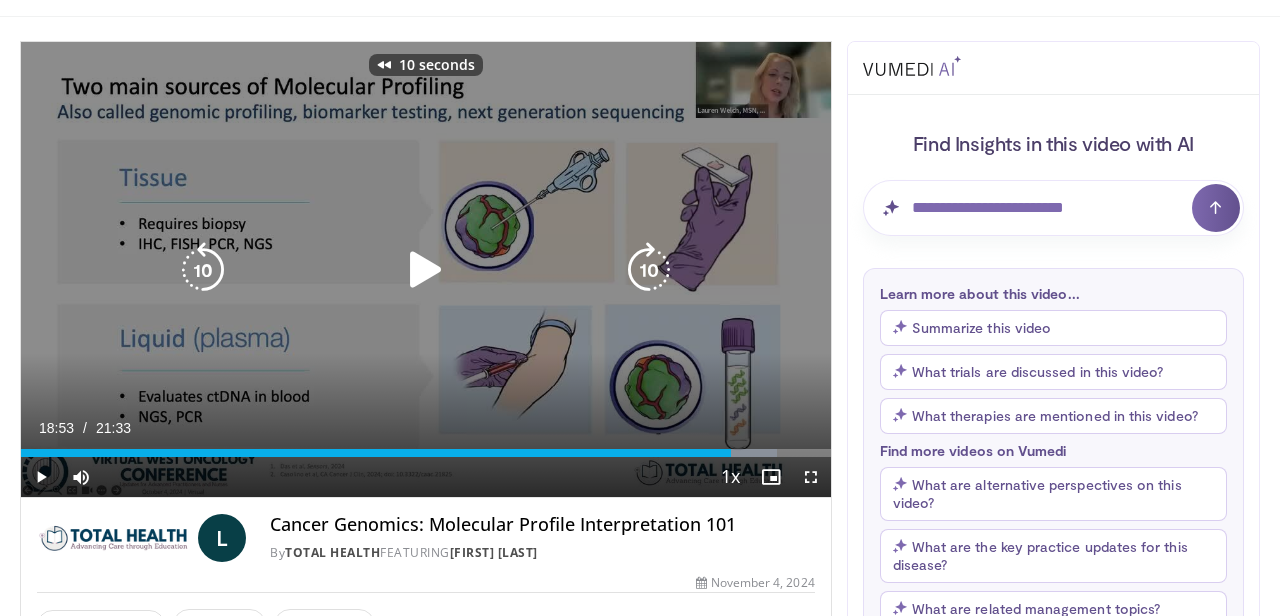click at bounding box center (203, 270) 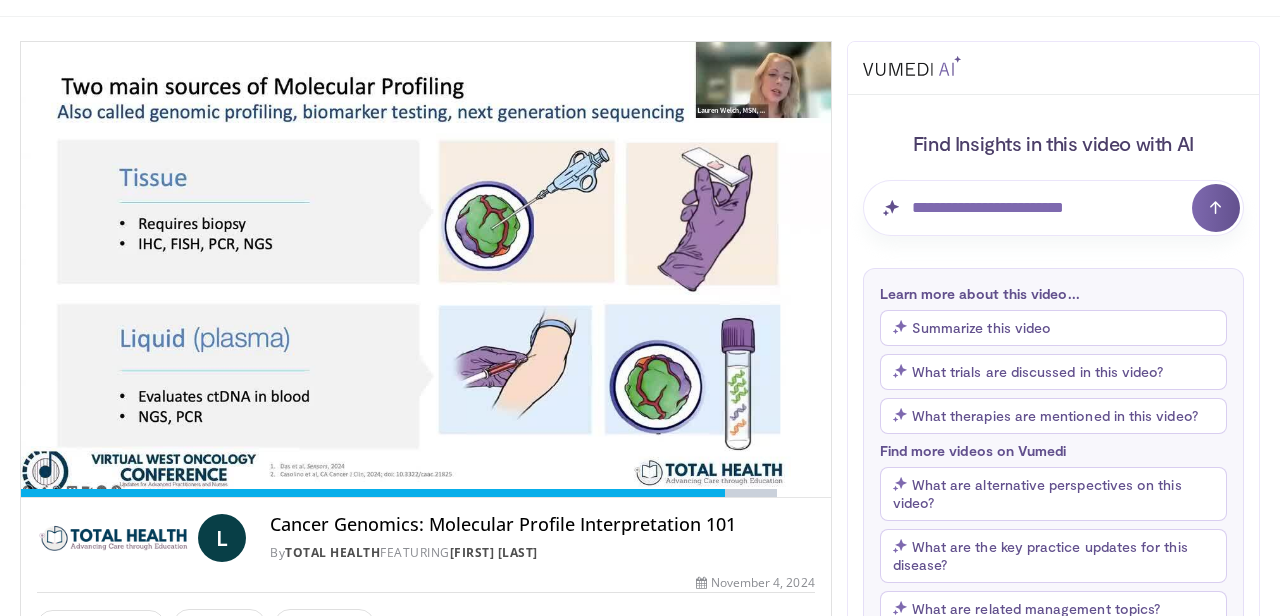 type 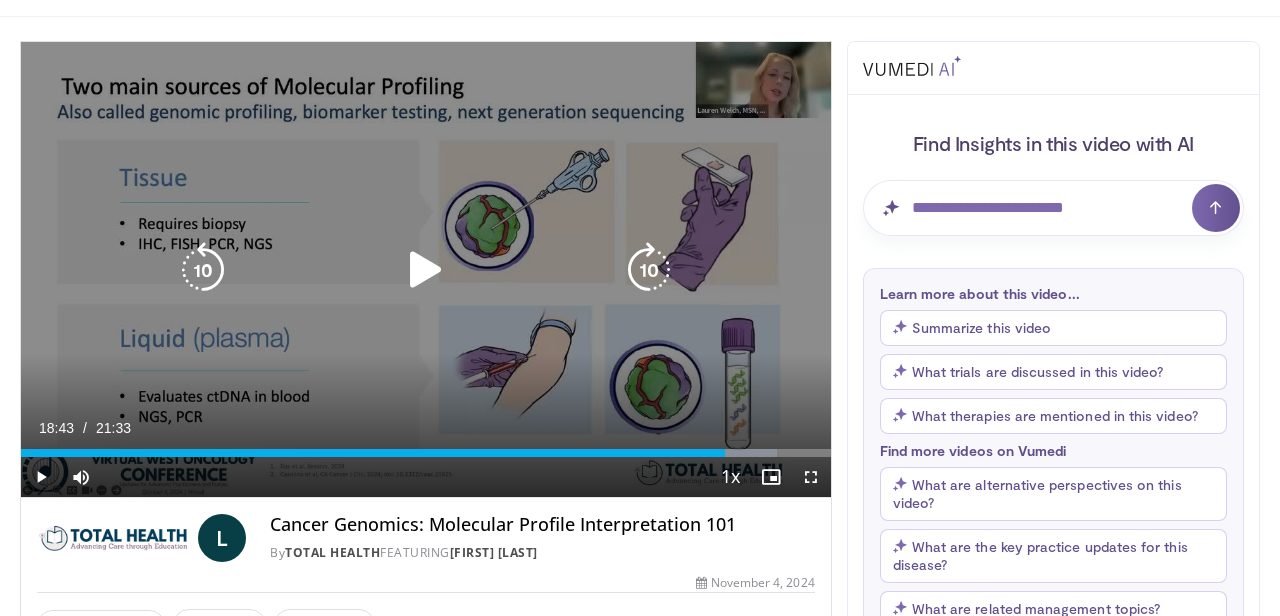 click at bounding box center [426, 270] 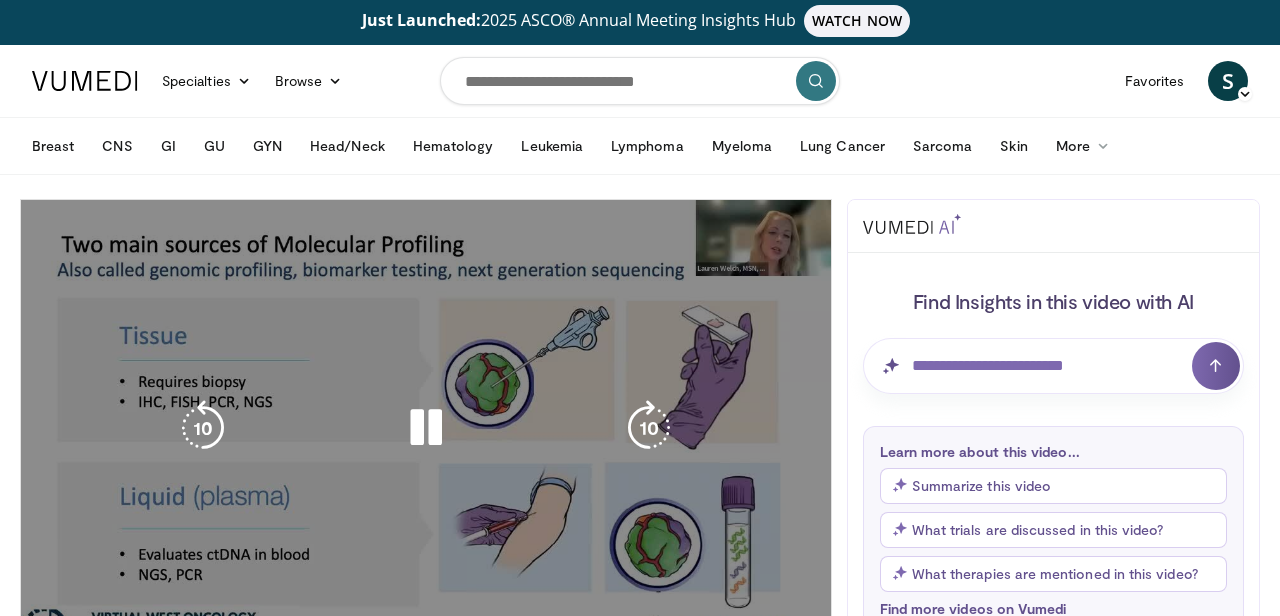 scroll, scrollTop: 0, scrollLeft: 0, axis: both 